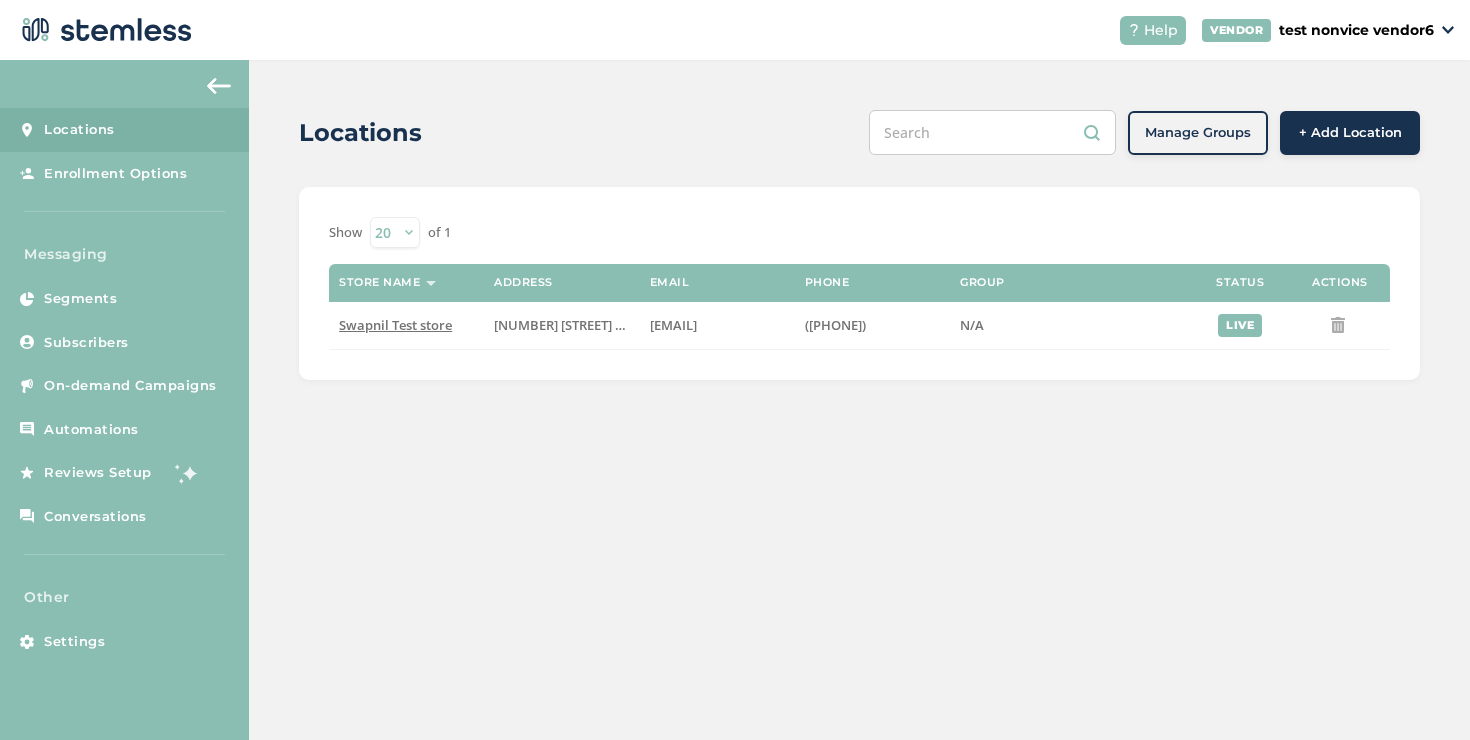 scroll, scrollTop: 0, scrollLeft: 0, axis: both 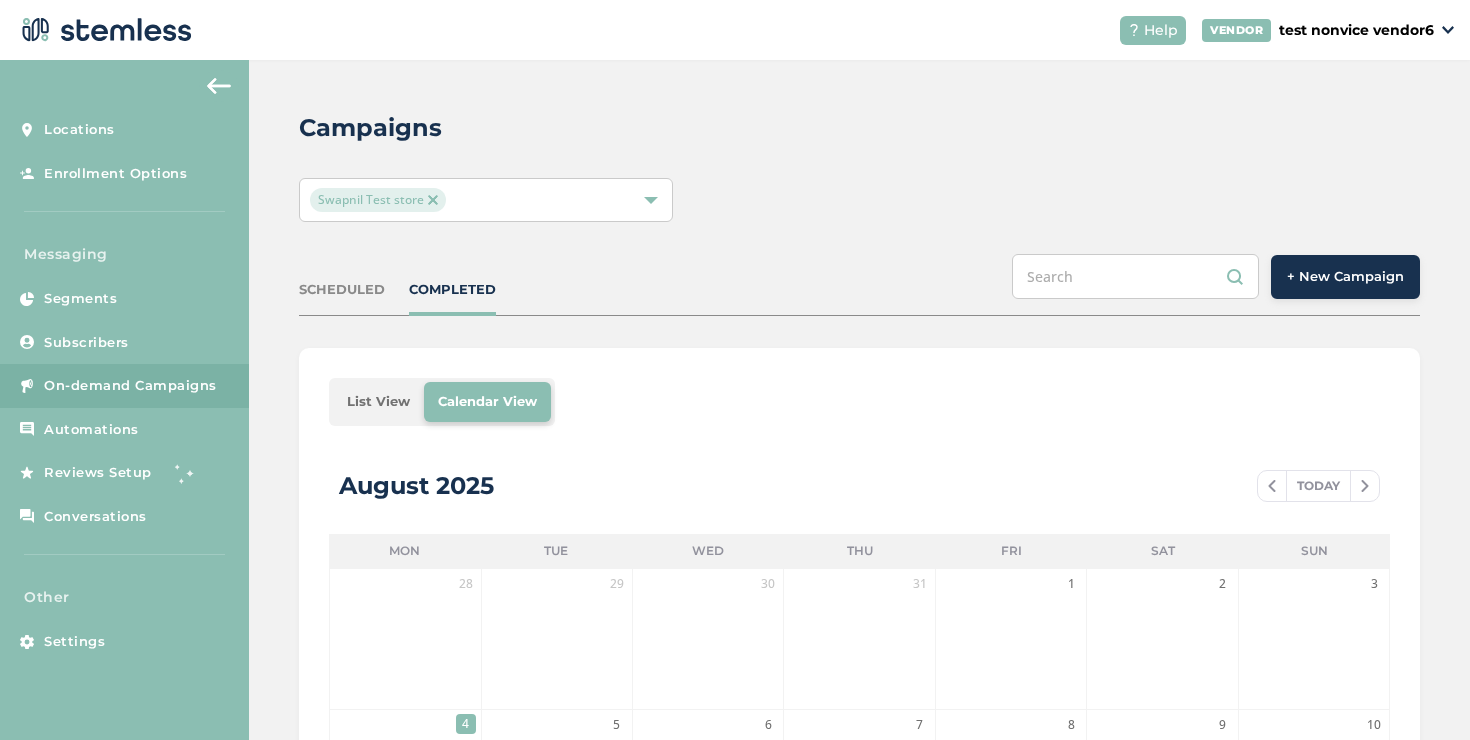 click on "+ New Campaign" at bounding box center (1345, 277) 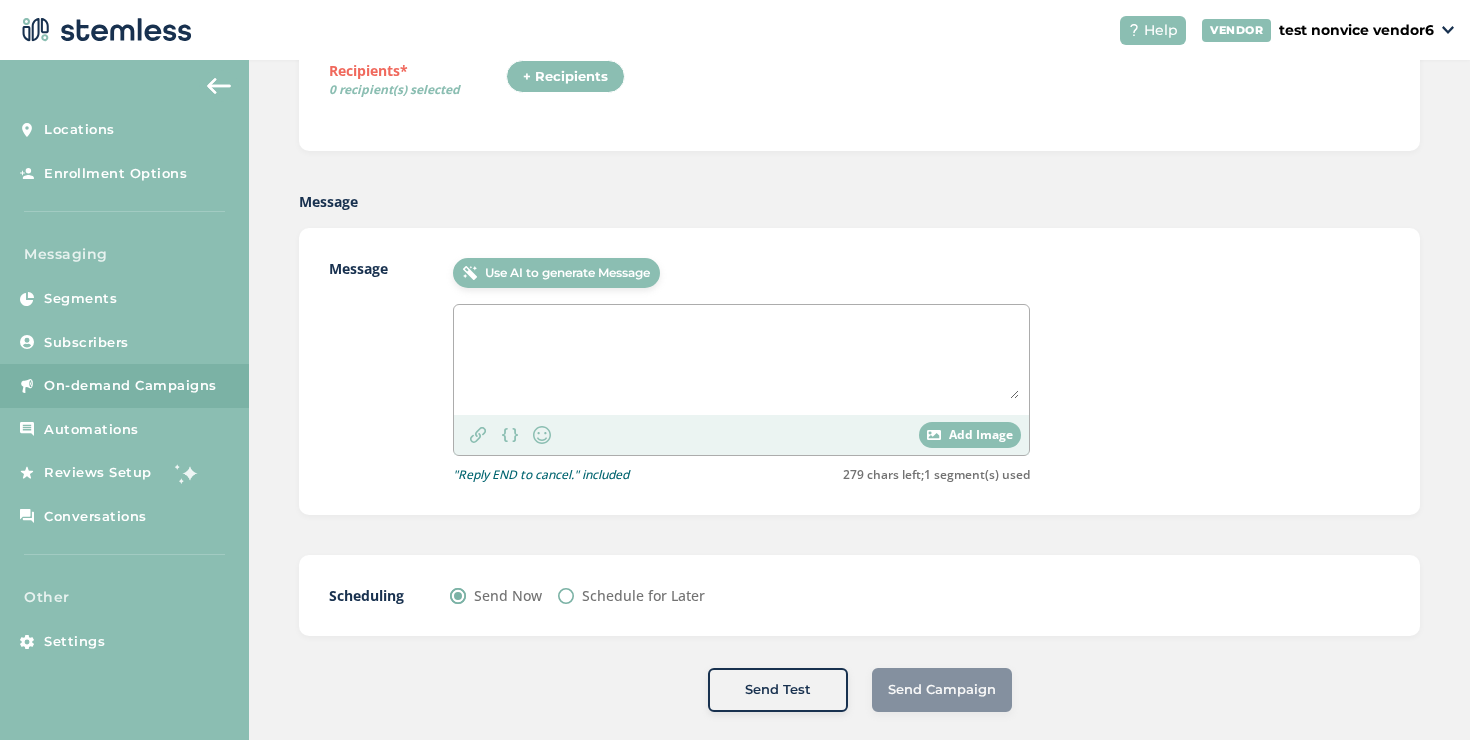 scroll, scrollTop: 0, scrollLeft: 0, axis: both 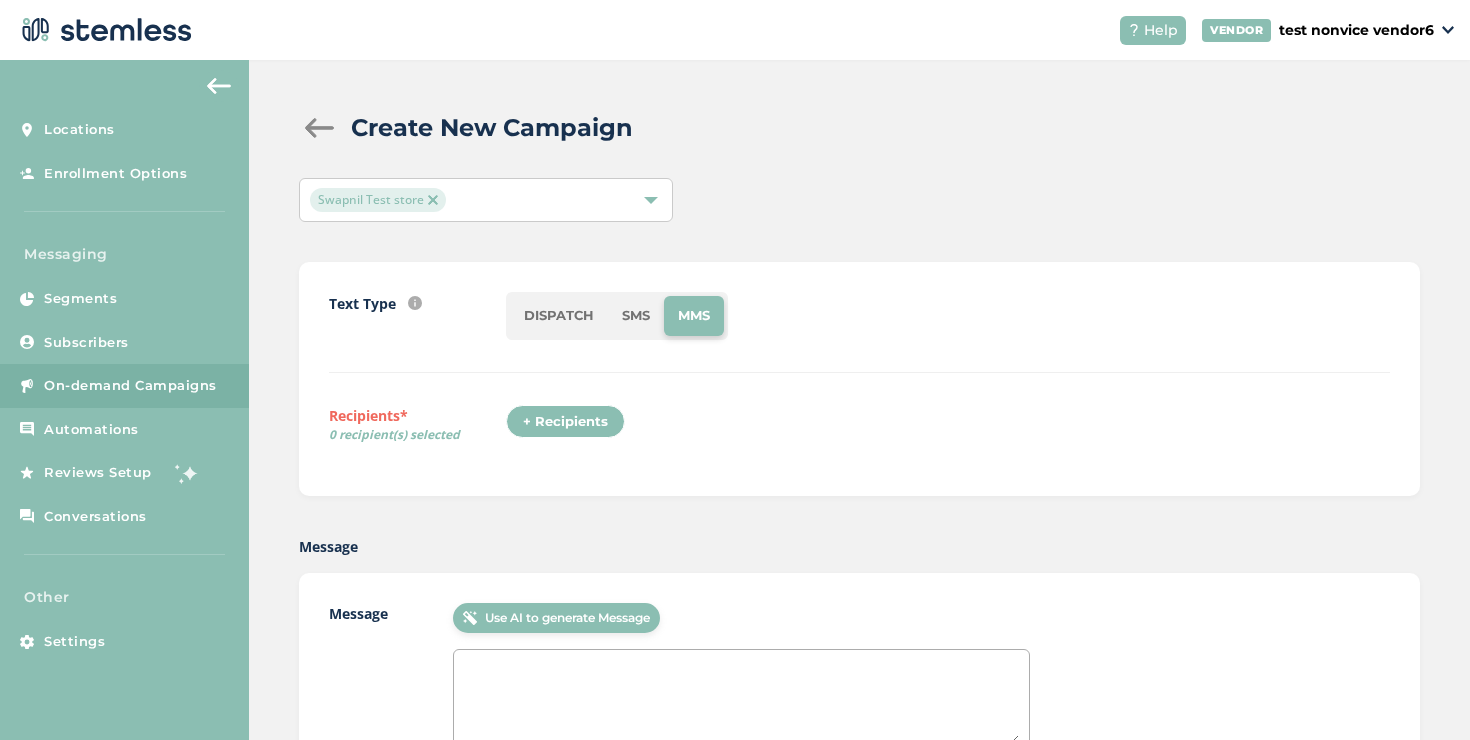 click on "DISPATCH" at bounding box center (559, 316) 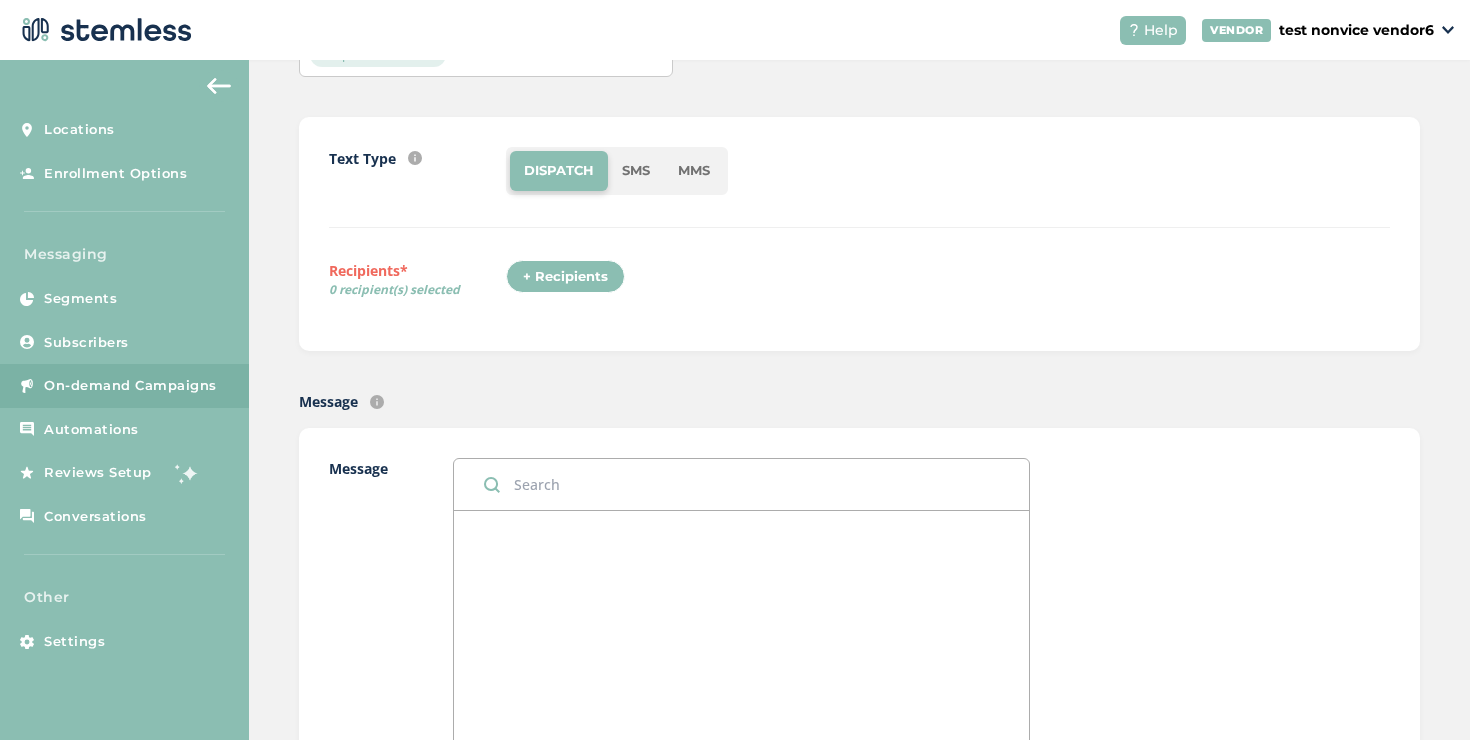 scroll, scrollTop: 0, scrollLeft: 0, axis: both 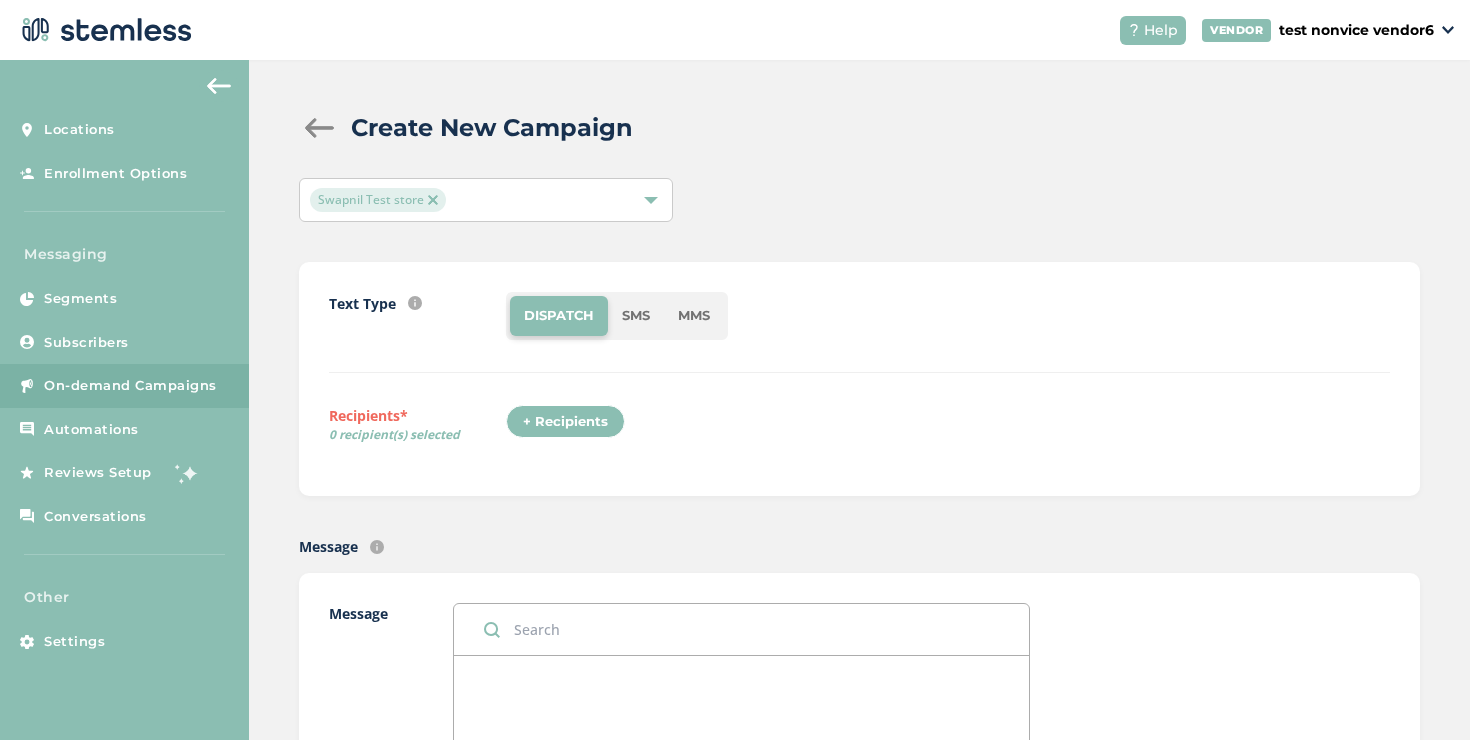 click on "MMS" at bounding box center [694, 316] 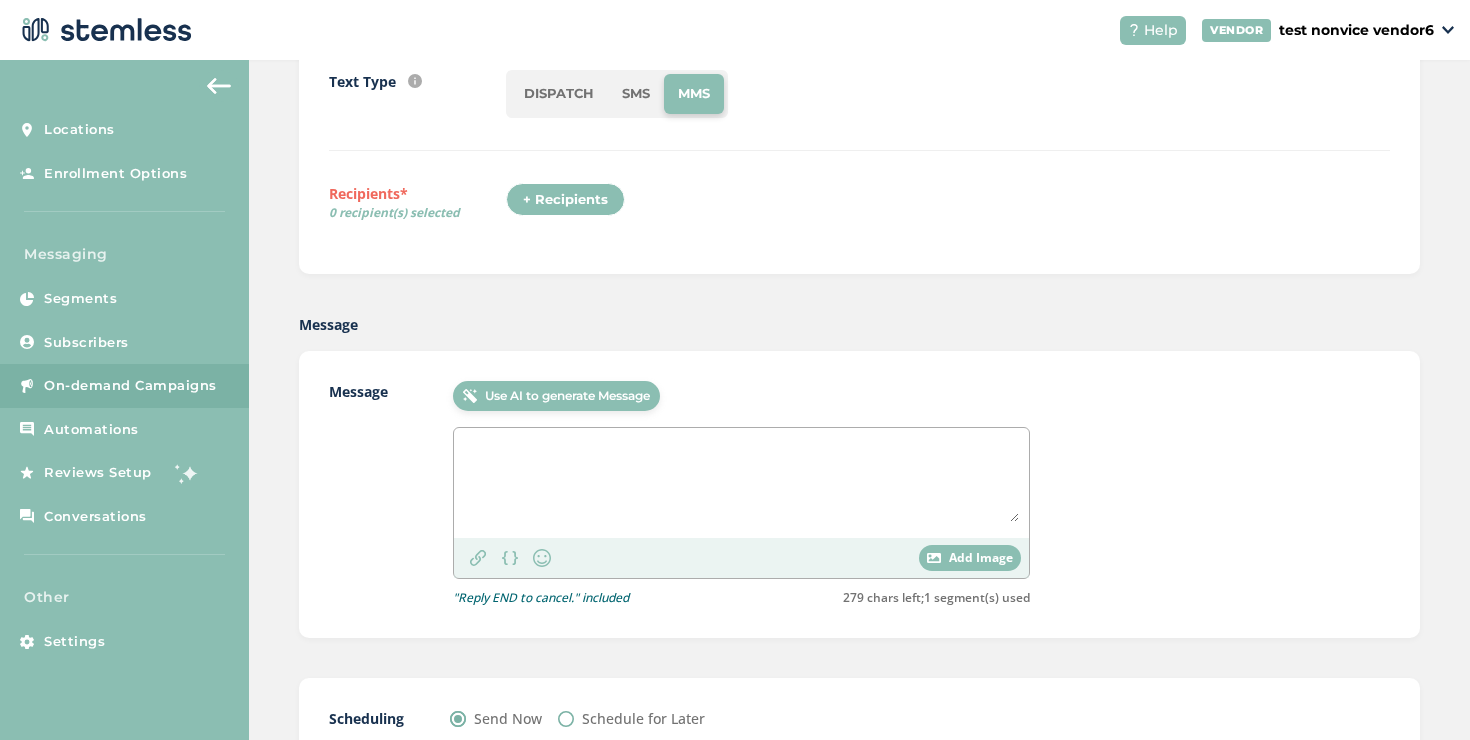 scroll, scrollTop: 321, scrollLeft: 0, axis: vertical 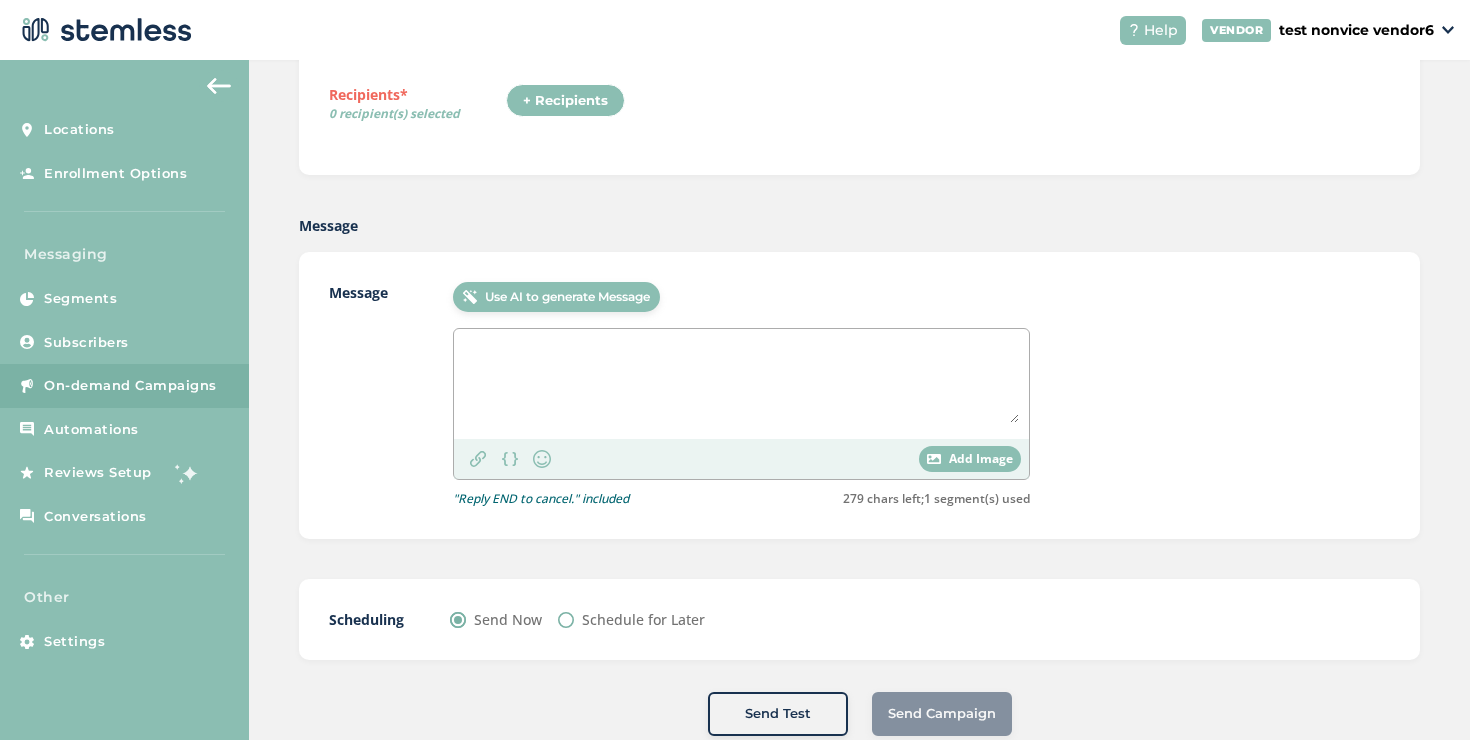 click at bounding box center (741, 381) 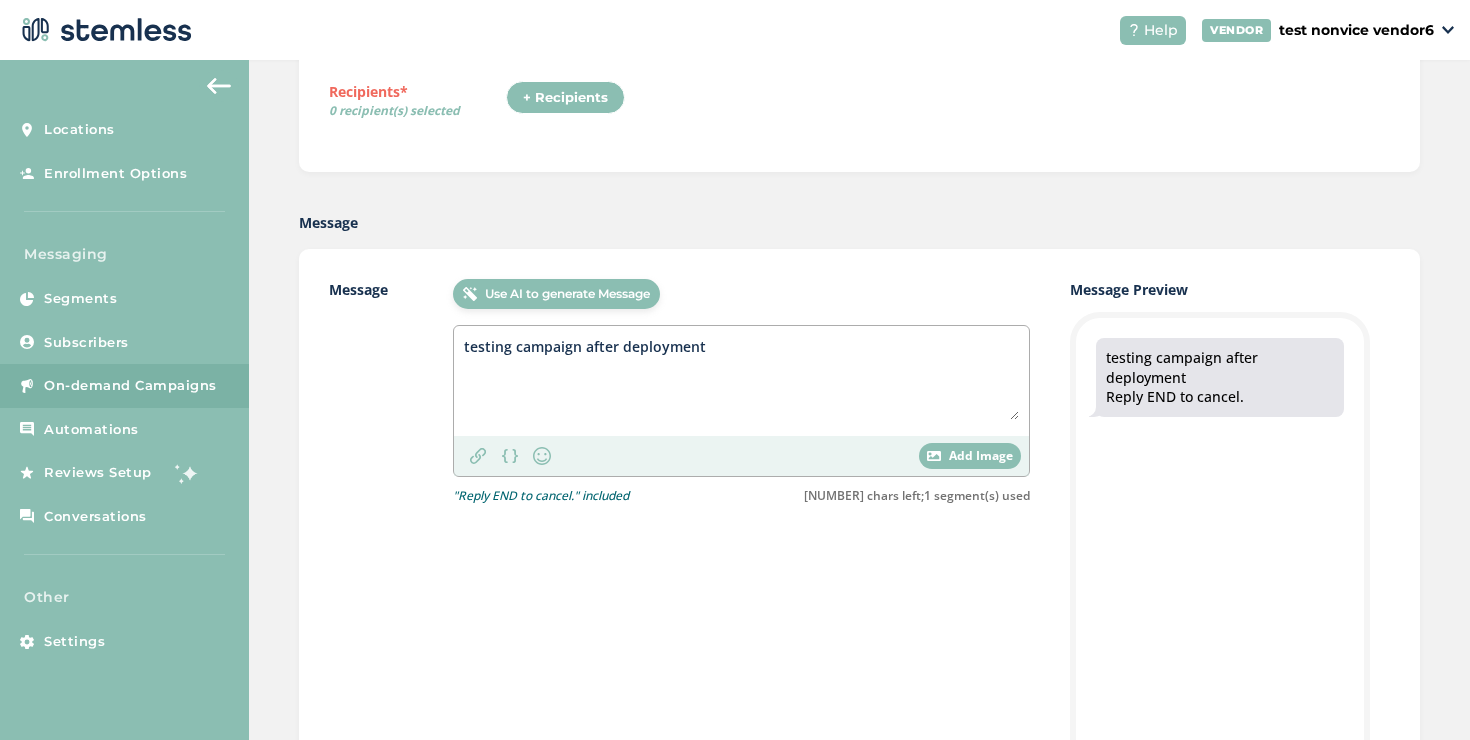 scroll, scrollTop: 325, scrollLeft: 0, axis: vertical 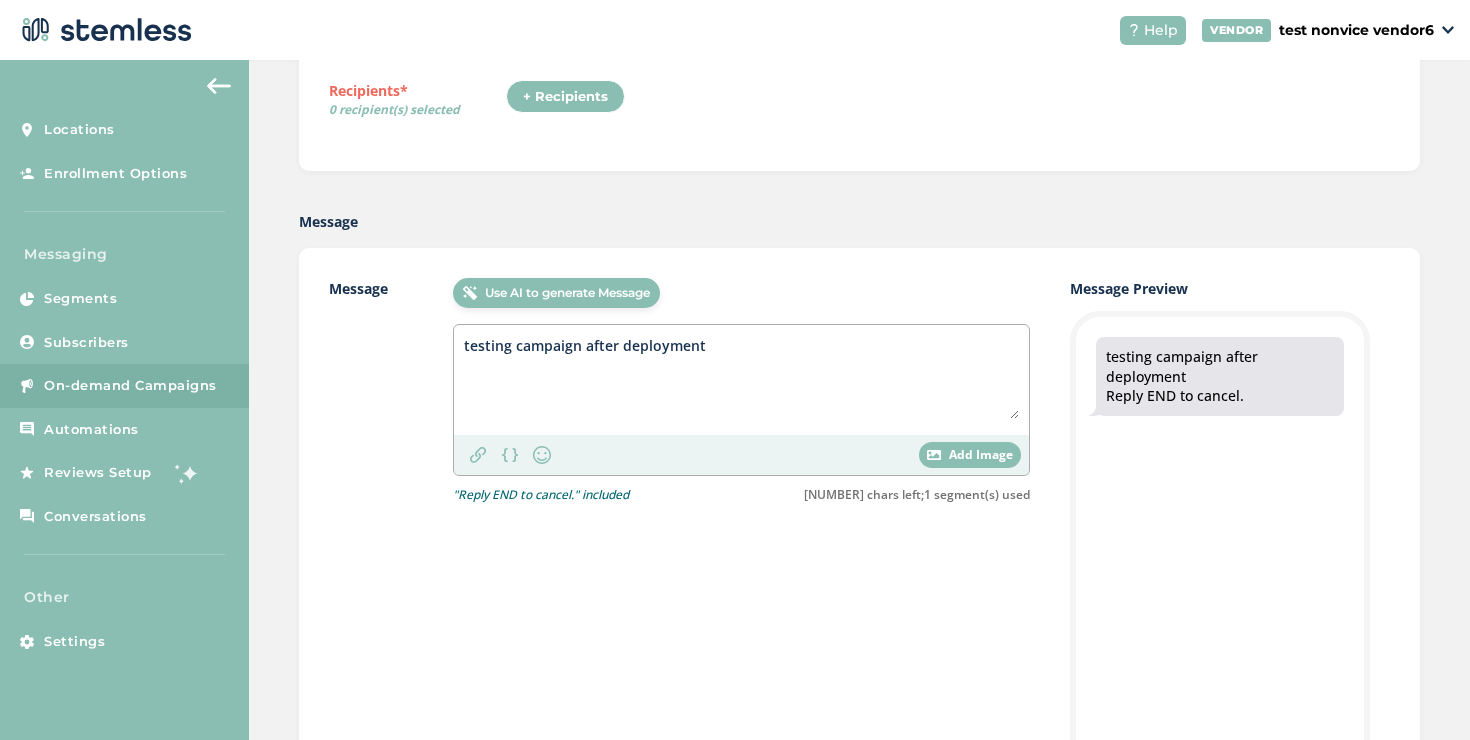 click on "testing campaign after deployment" at bounding box center [741, 377] 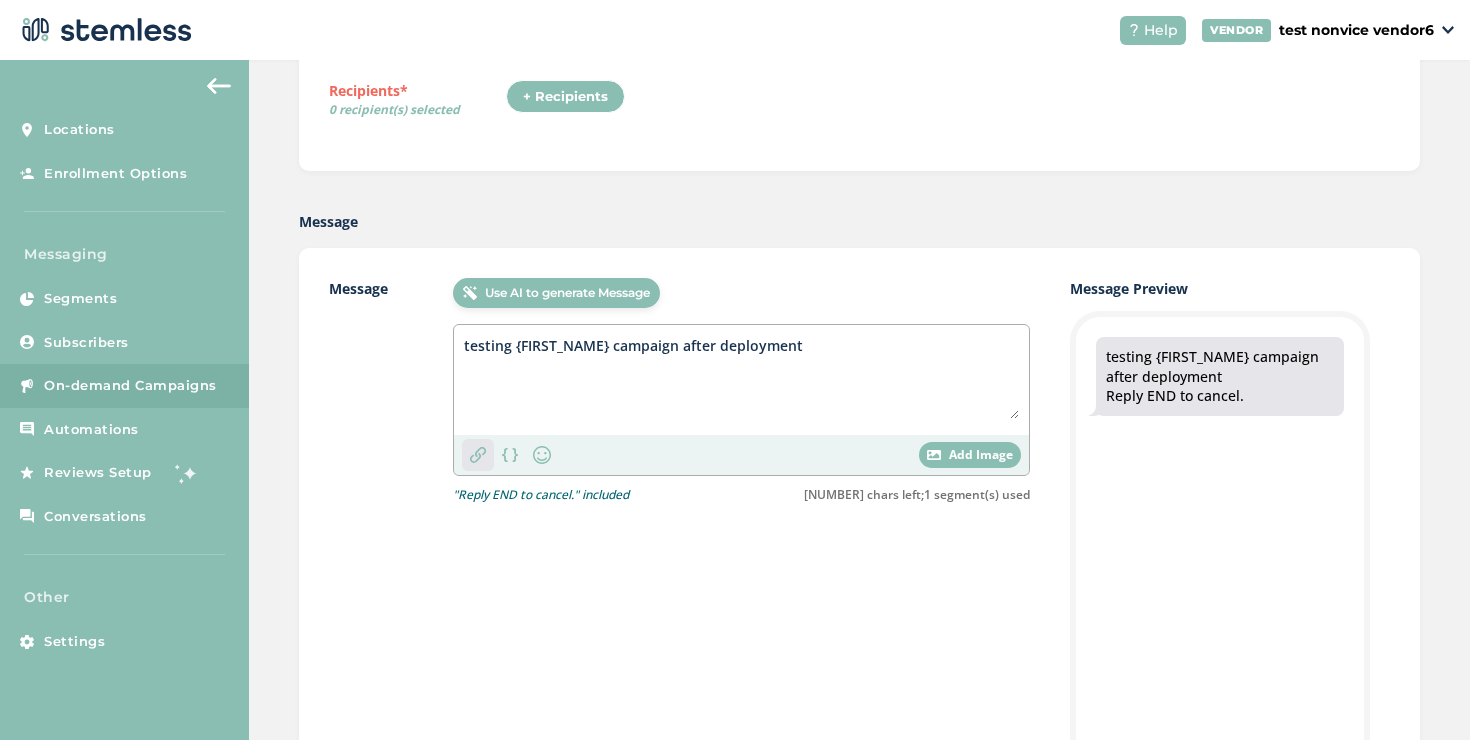 type on "testing {FIRST_NAME} campaign after deployment" 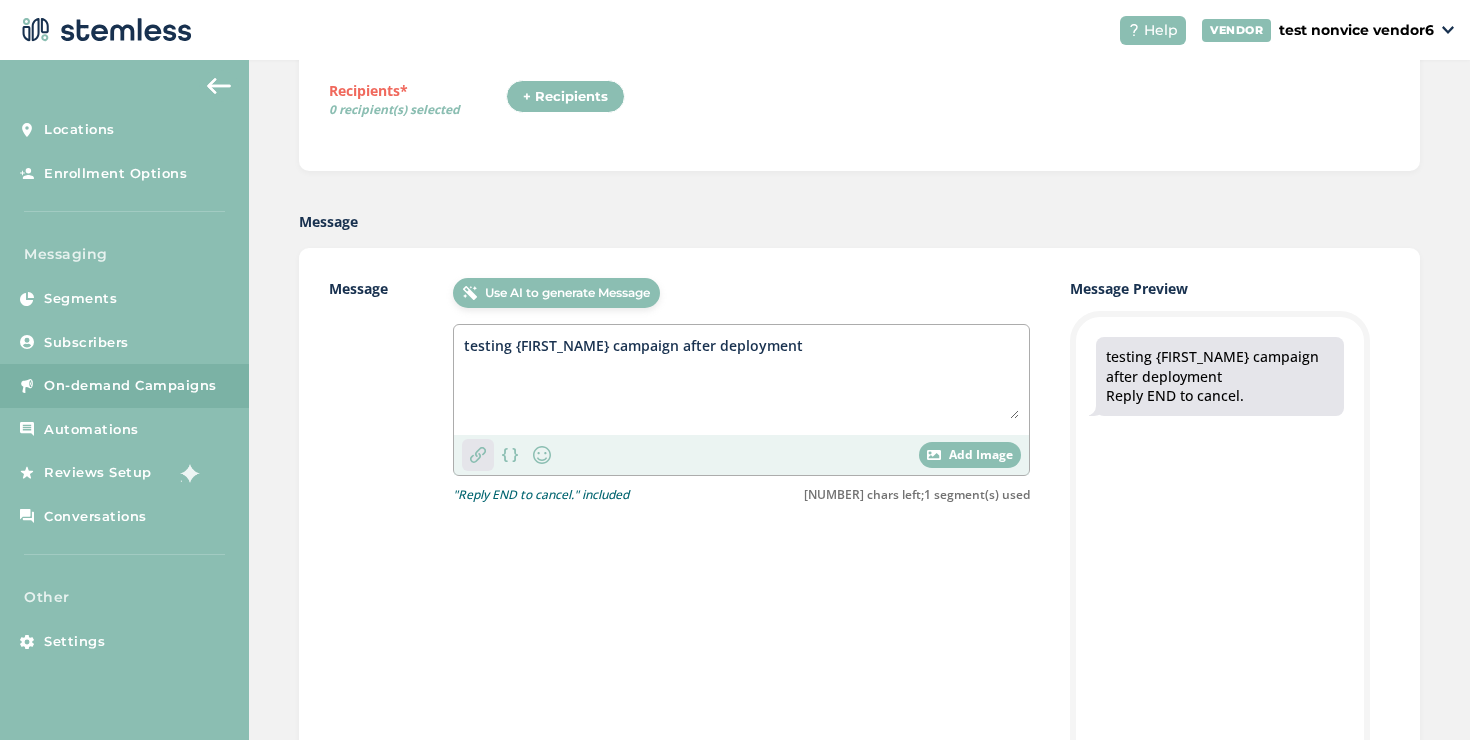 click at bounding box center [478, 455] 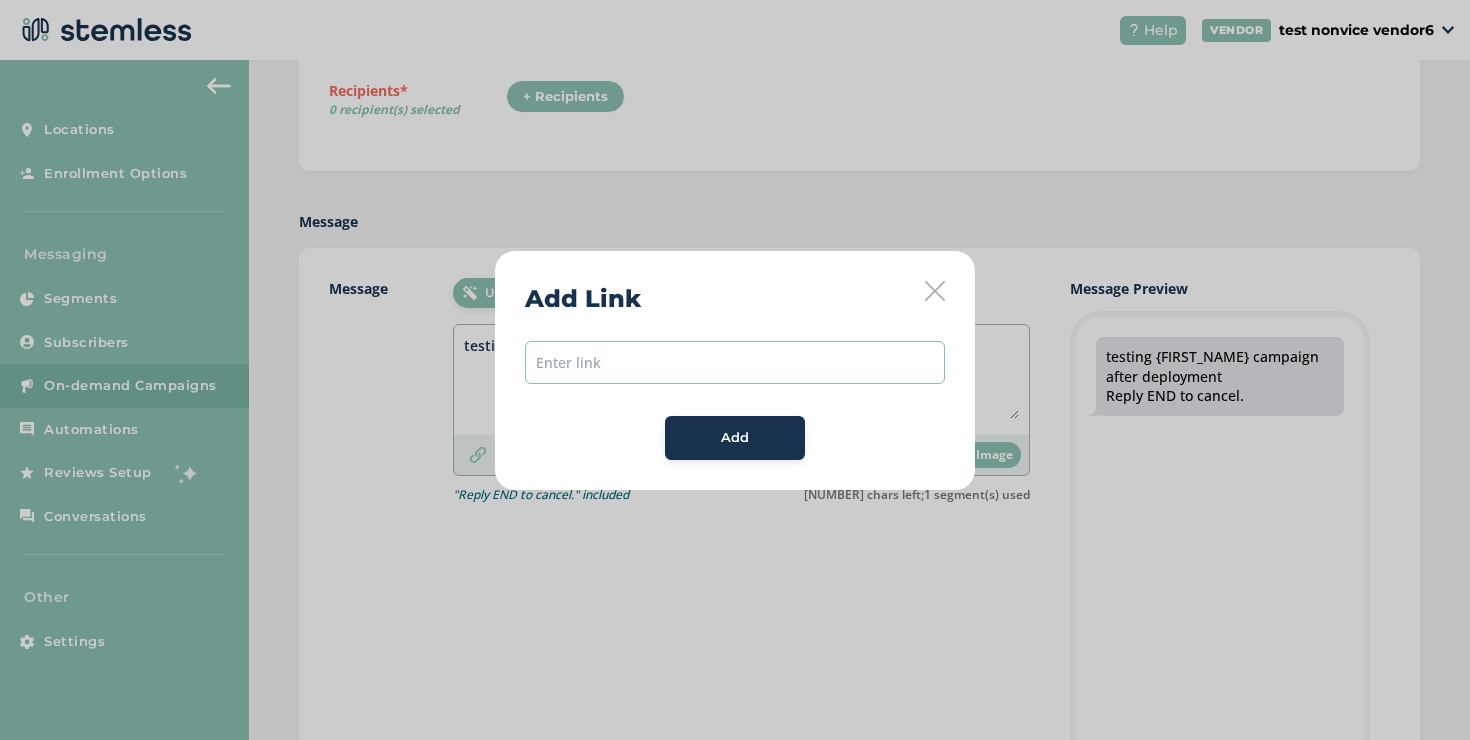 click at bounding box center (735, 362) 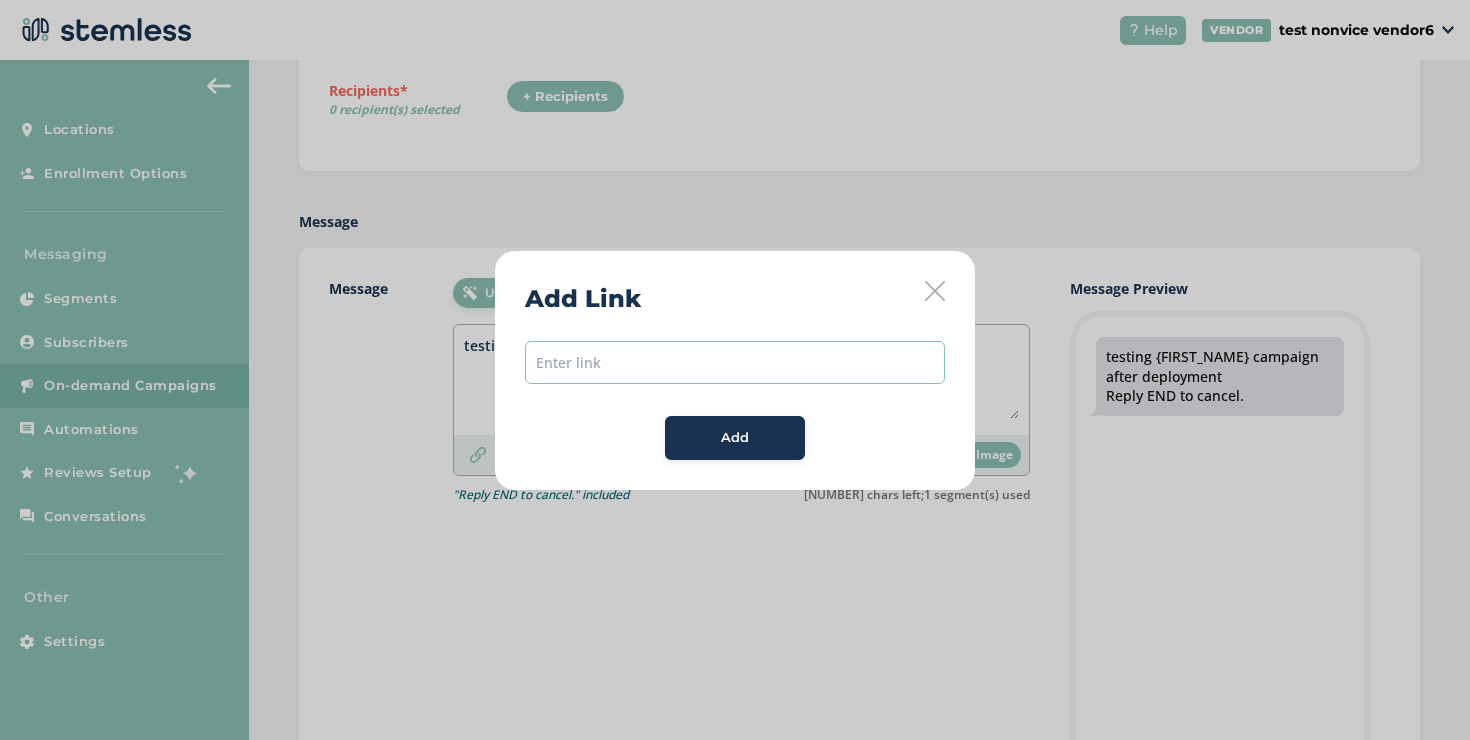 type on "https://www.youtube.com/" 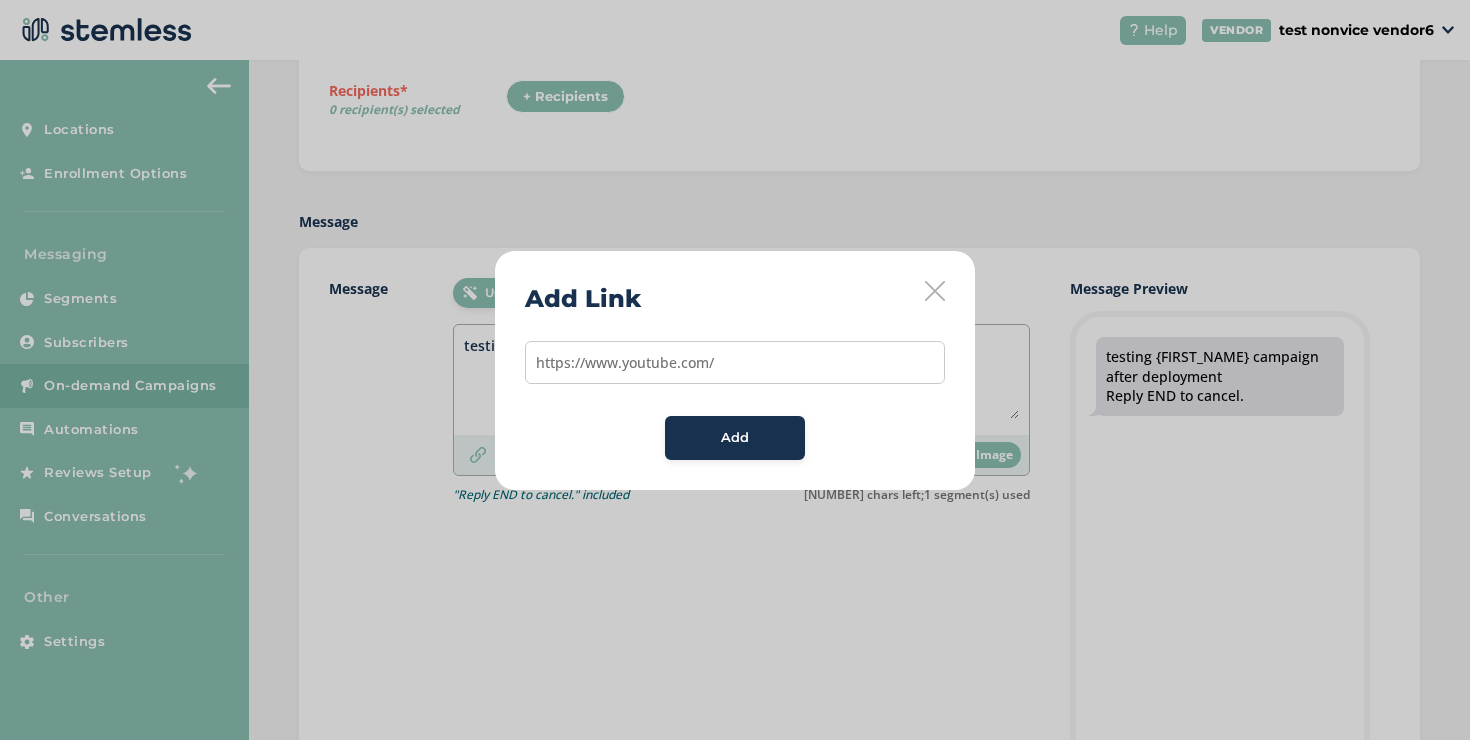 click on "Add" at bounding box center (735, 438) 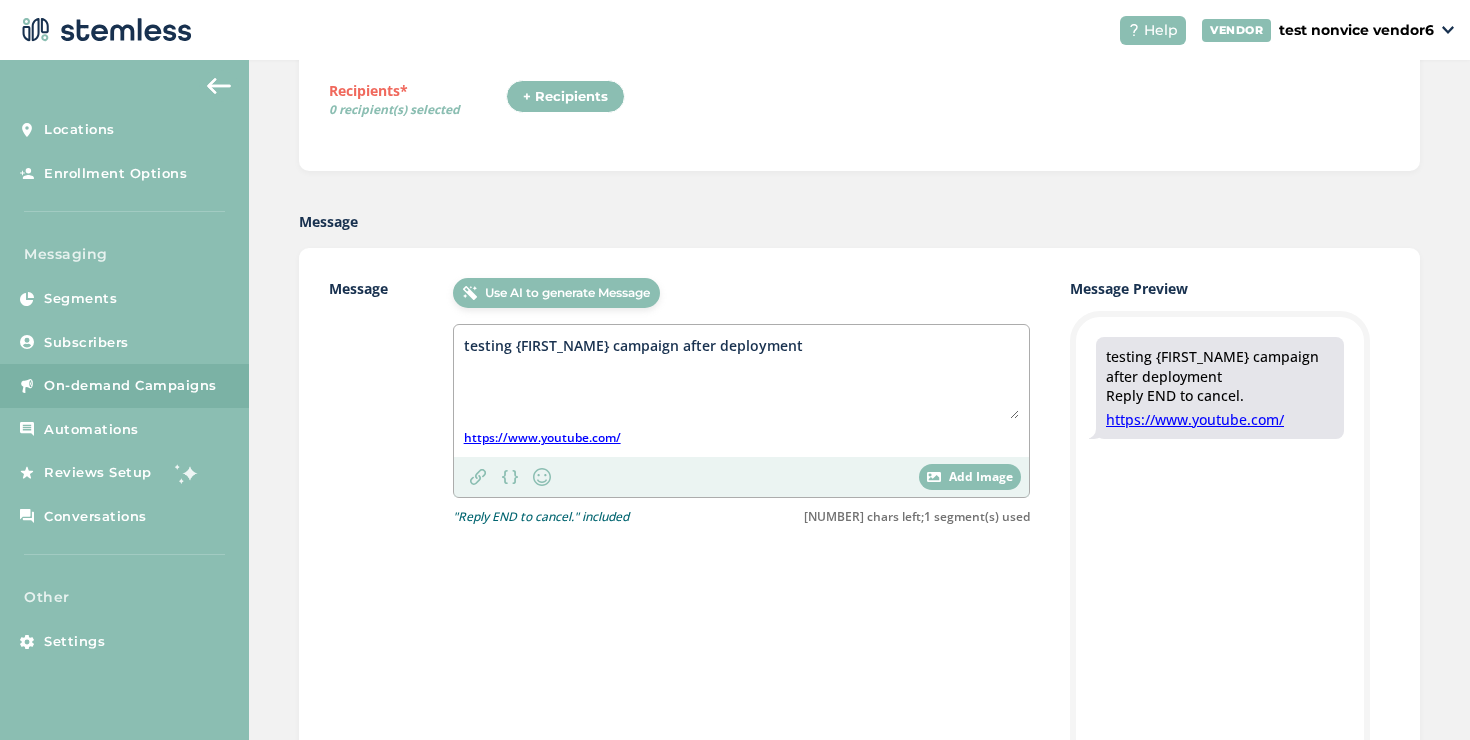 click on "testing {FIRST_NAME} campaign after deployment" at bounding box center (741, 377) 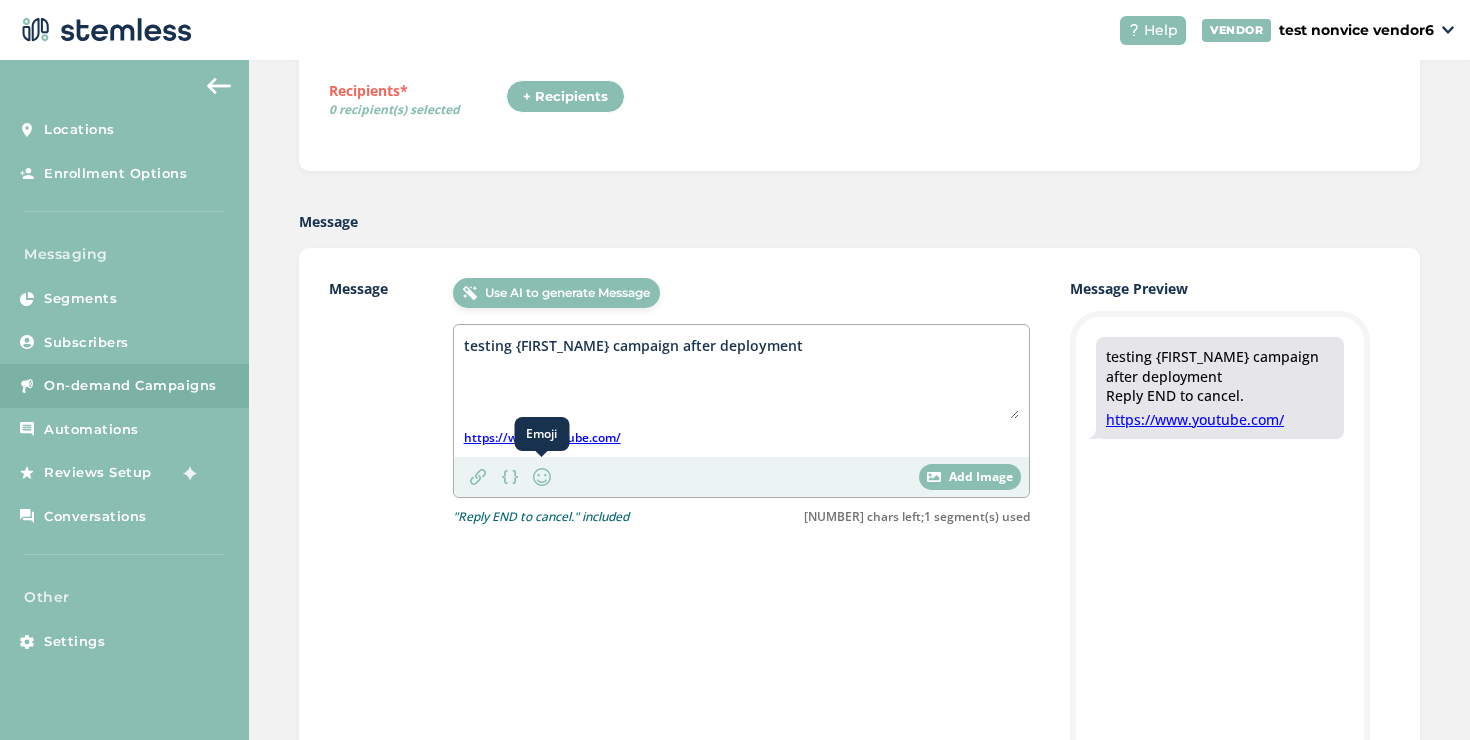 click at bounding box center [542, 477] 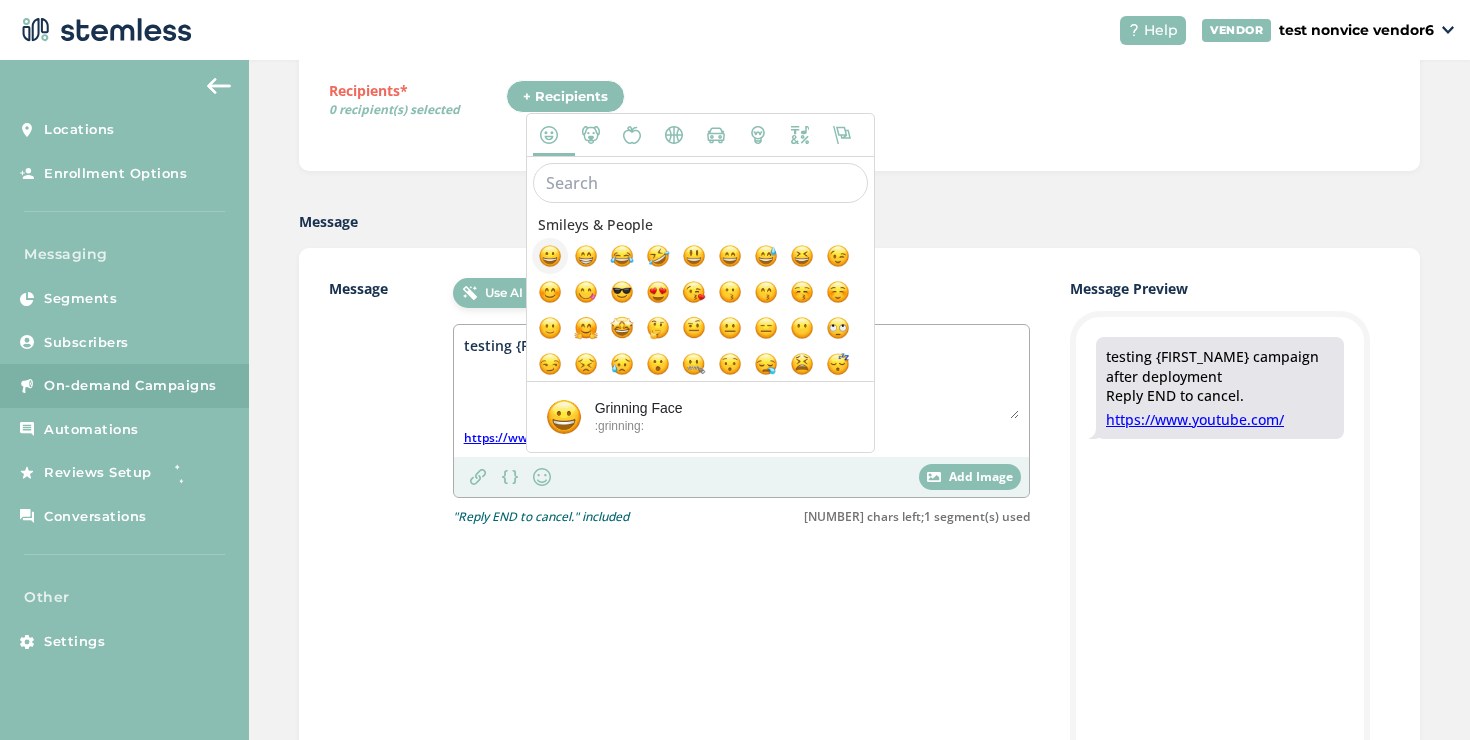 click at bounding box center [550, 256] 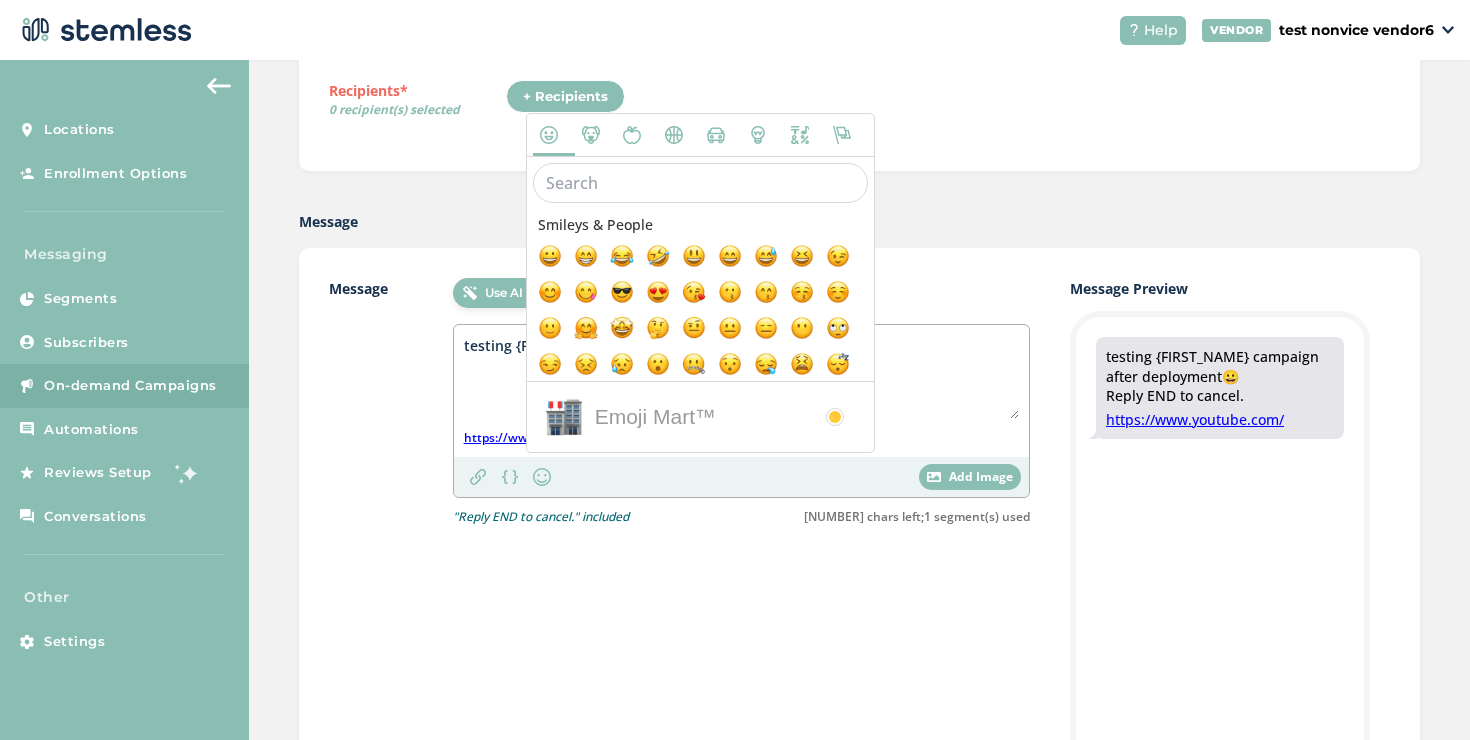 click on "testing {FIRST_NAME} campaign after deployment😀" at bounding box center (741, 377) 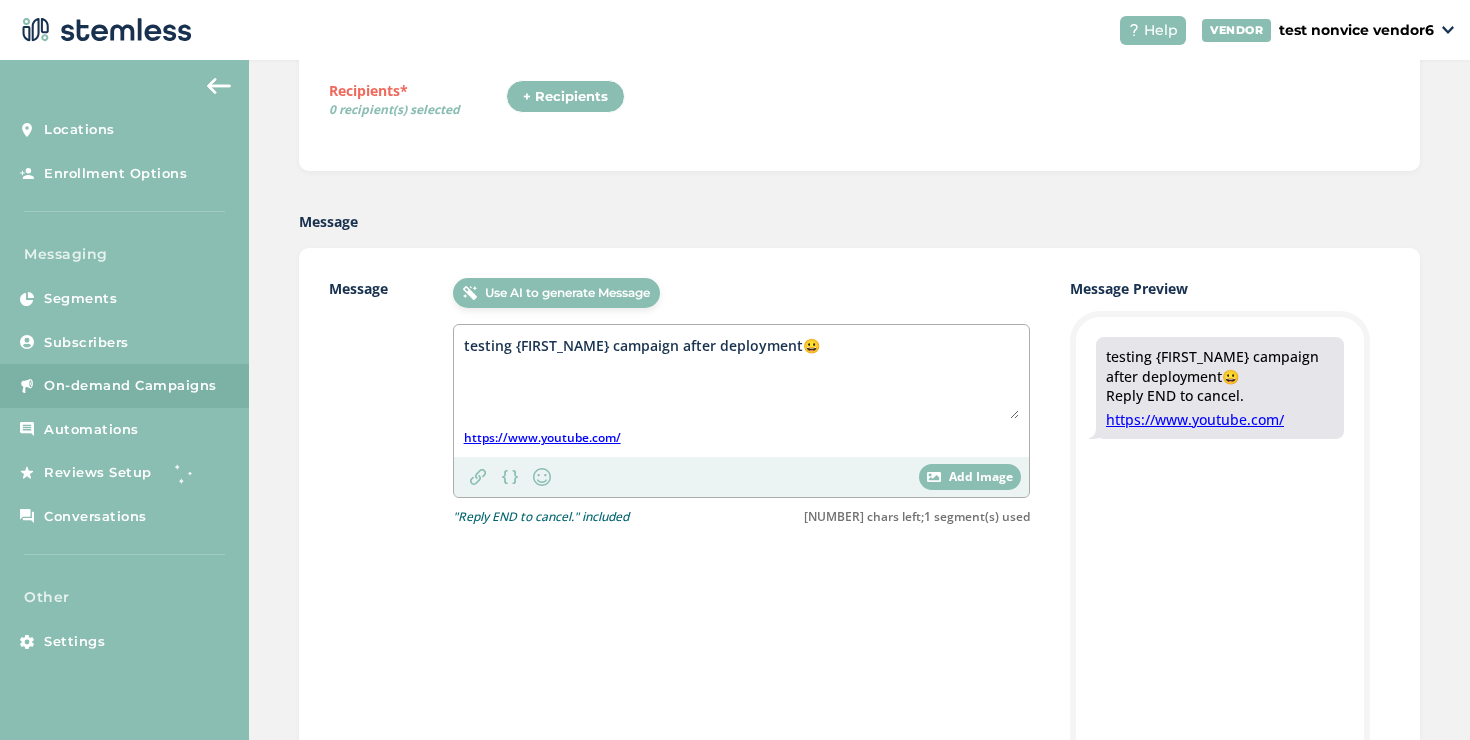 click on "testing {FIRST_NAME} campaign after deployment😀" at bounding box center [741, 377] 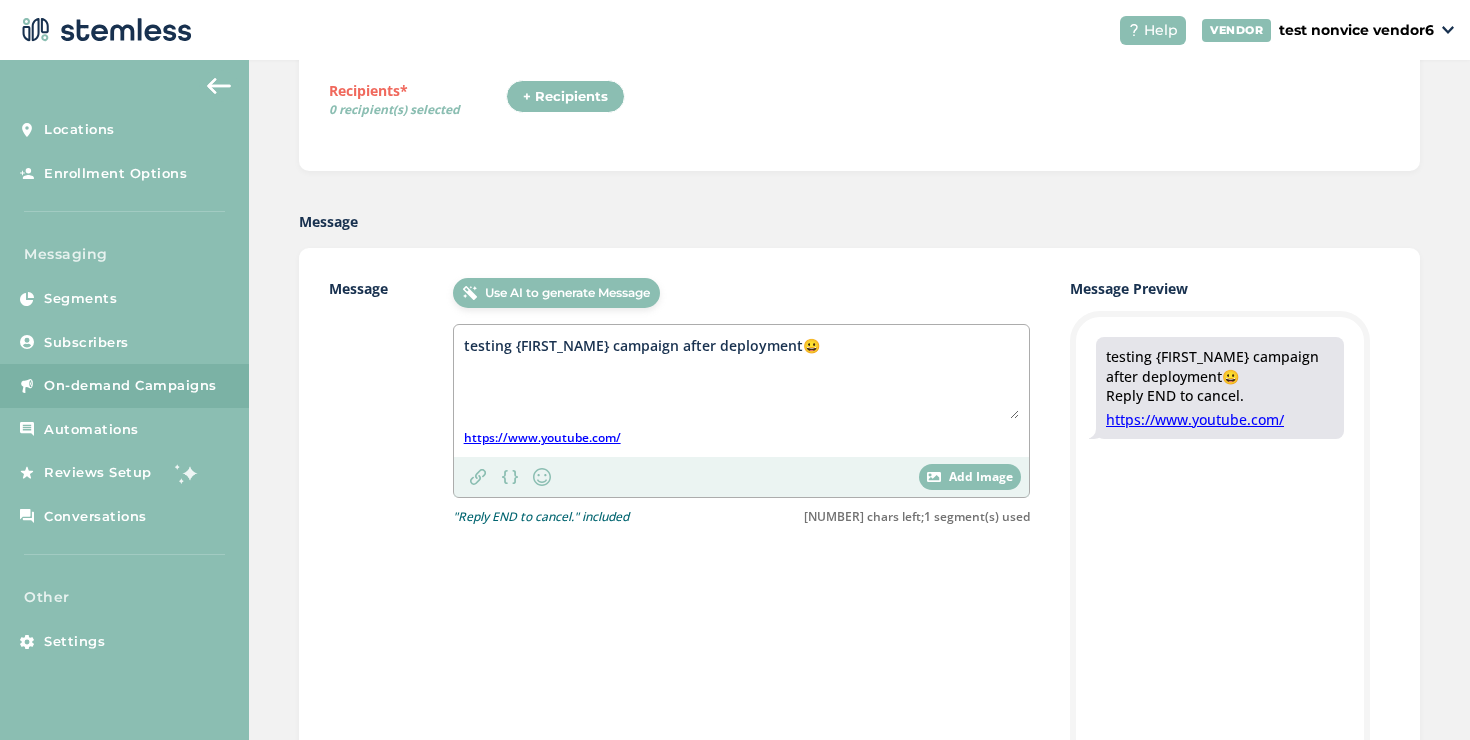 click on "testing {FIRST_NAME} campaign after deployment😀" at bounding box center [741, 377] 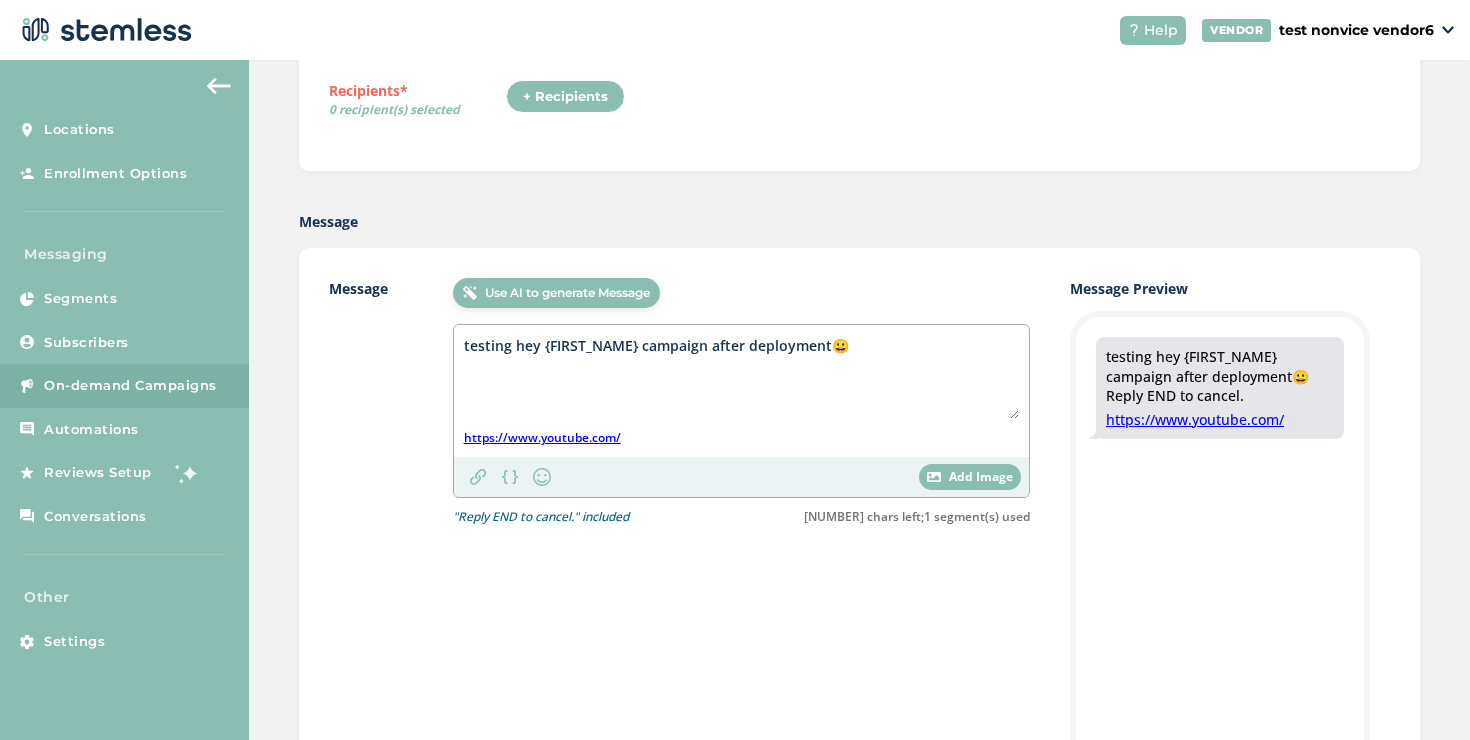 click on "testing hey {FIRST_NAME} campaign after deployment😀" at bounding box center [741, 377] 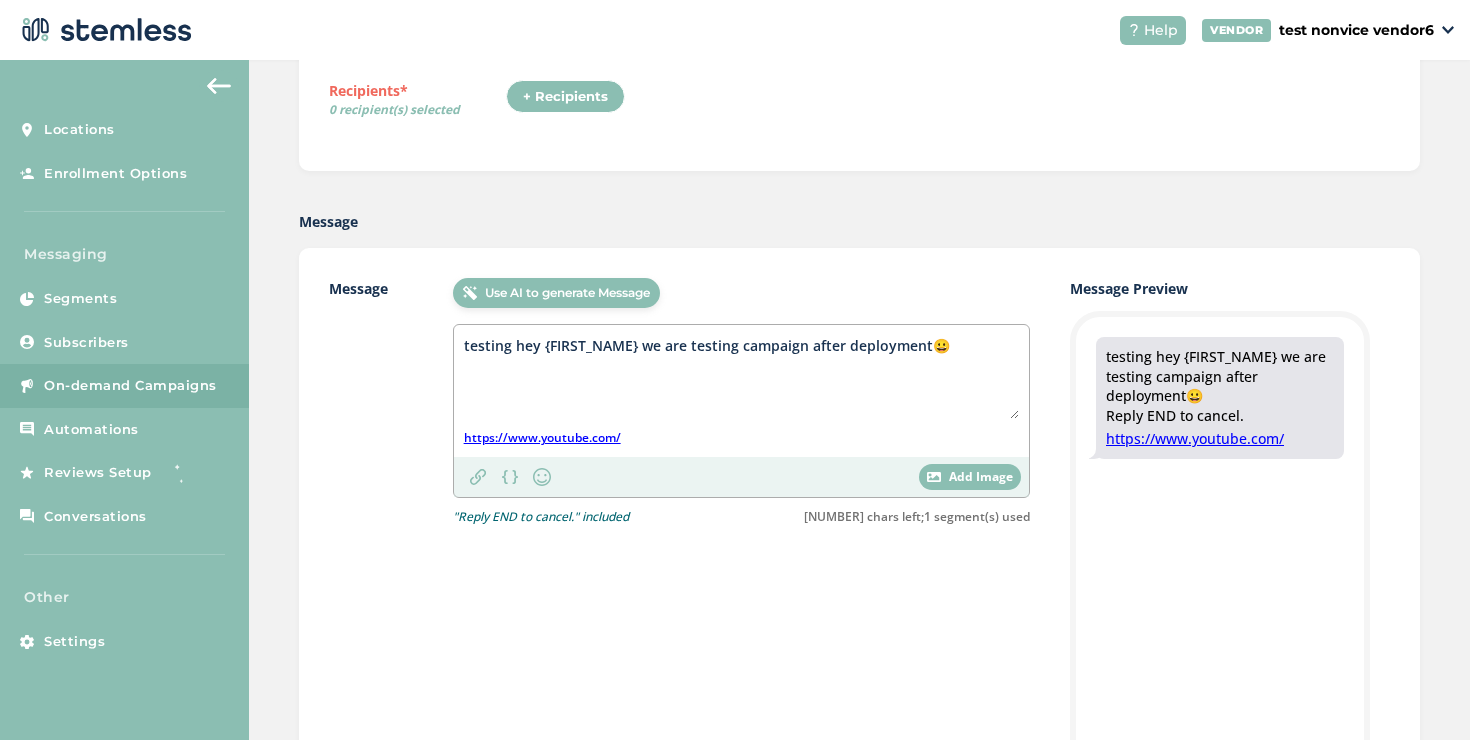 click on "testing hey {FIRST_NAME} we are testing campaign after deployment😀" at bounding box center [741, 377] 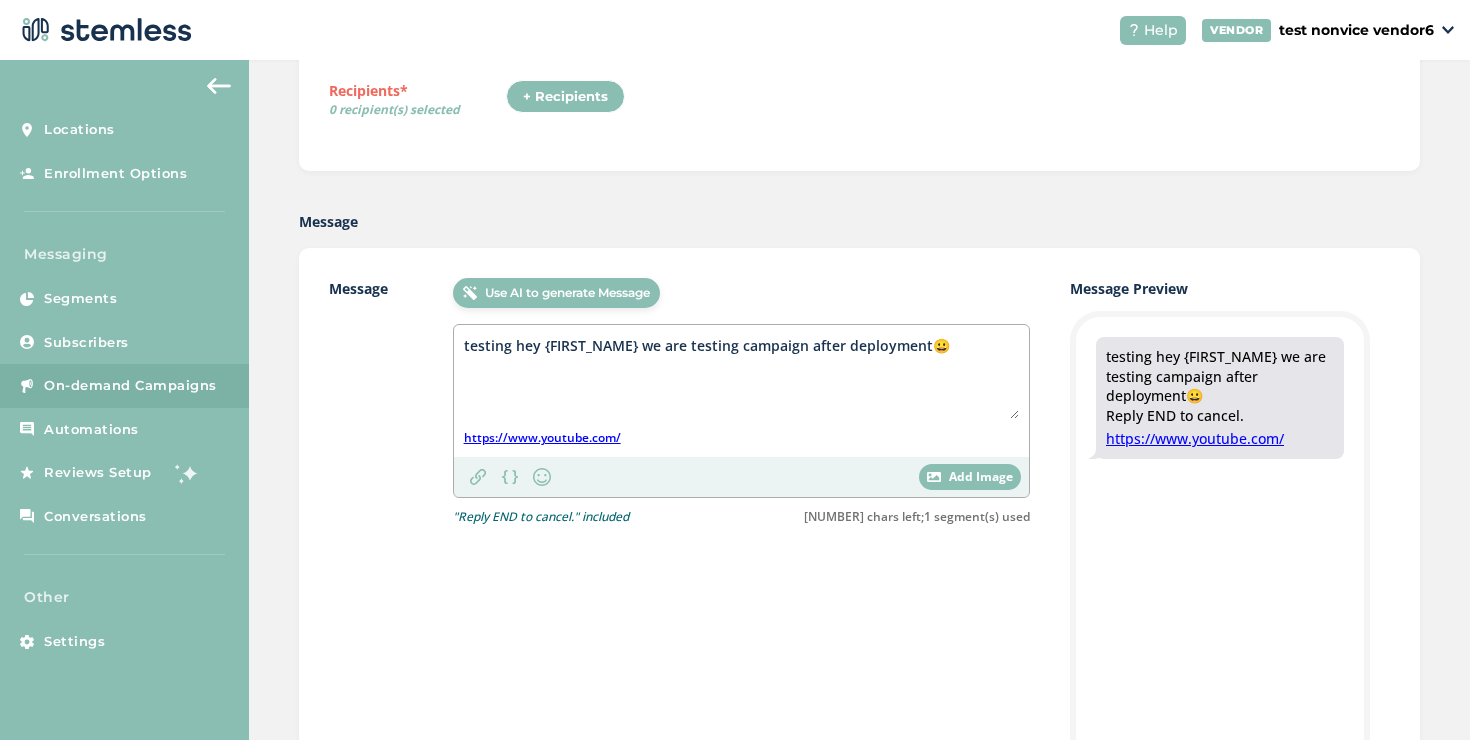click on "testing hey {FIRST_NAME} we are testing campaign after deployment😀" at bounding box center [741, 377] 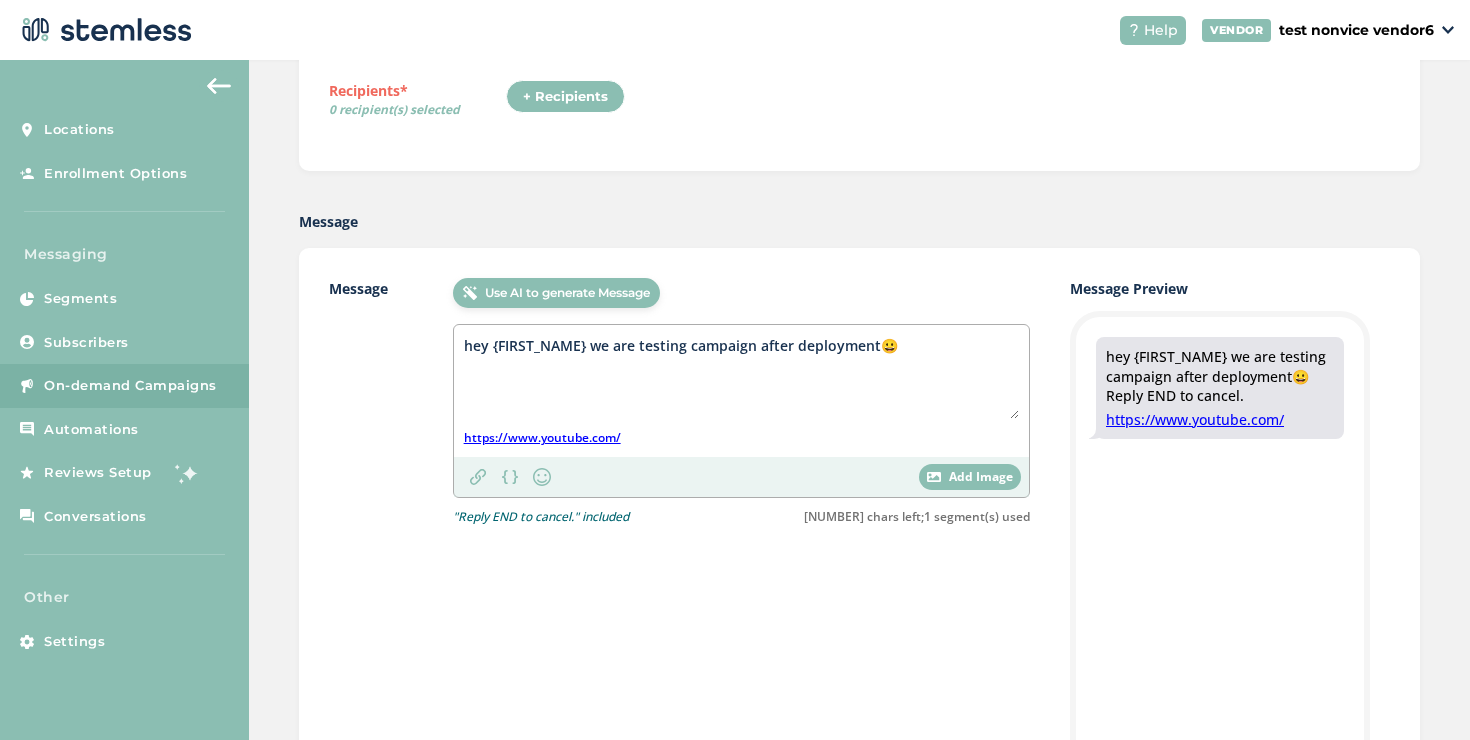 click on "hey {FIRST_NAME} we are testing campaign after deployment😀" at bounding box center (741, 377) 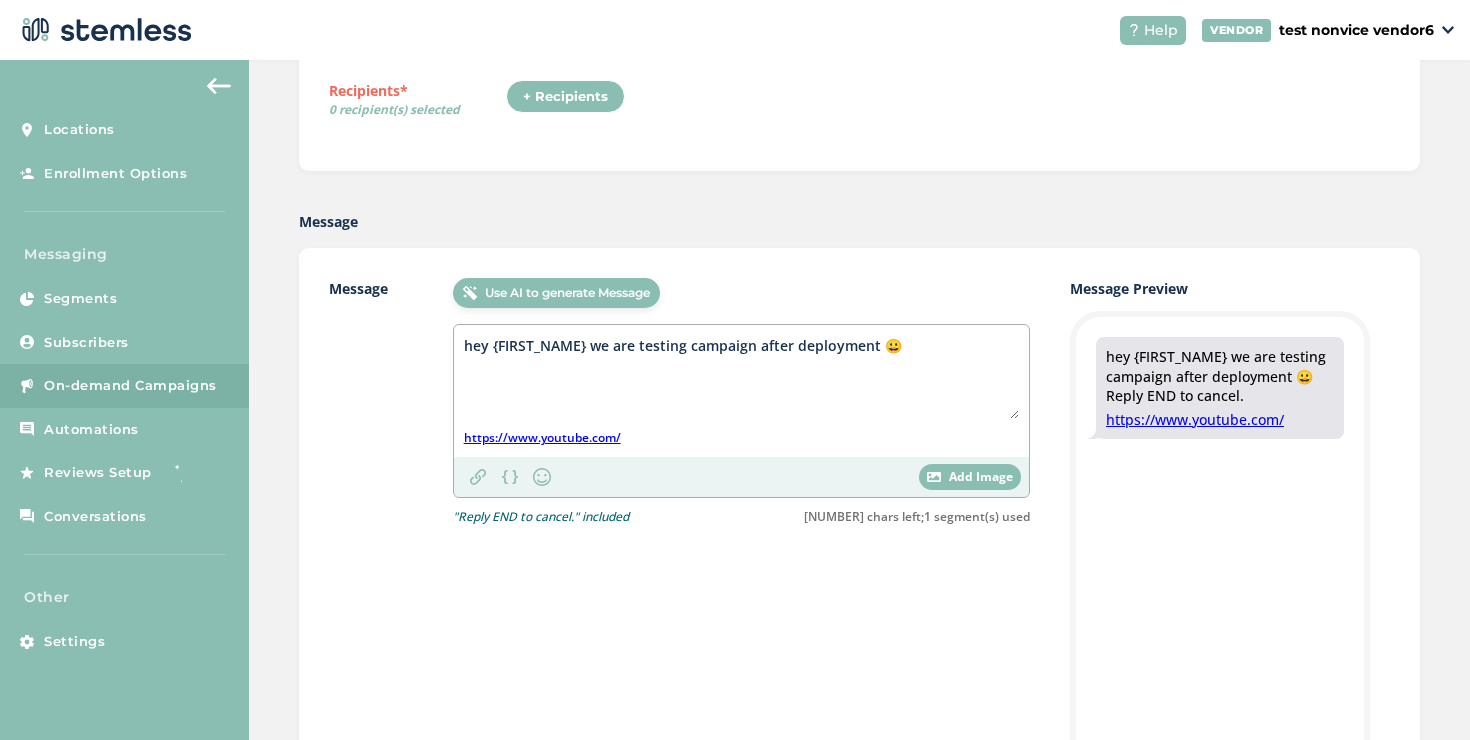 type on "hey {FIRST_NAME} we are testing campaign after deployment 😀" 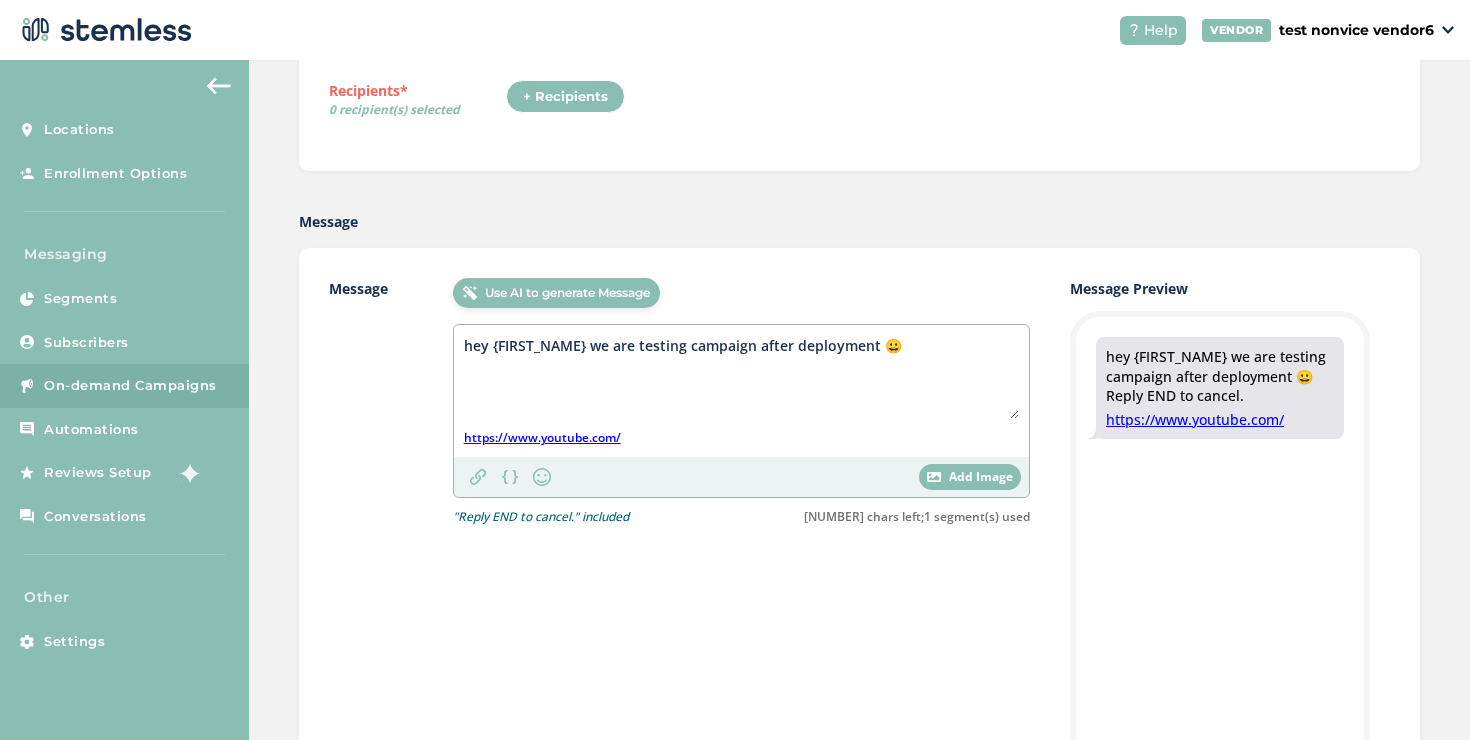 click on "+ Recipients" at bounding box center [565, 97] 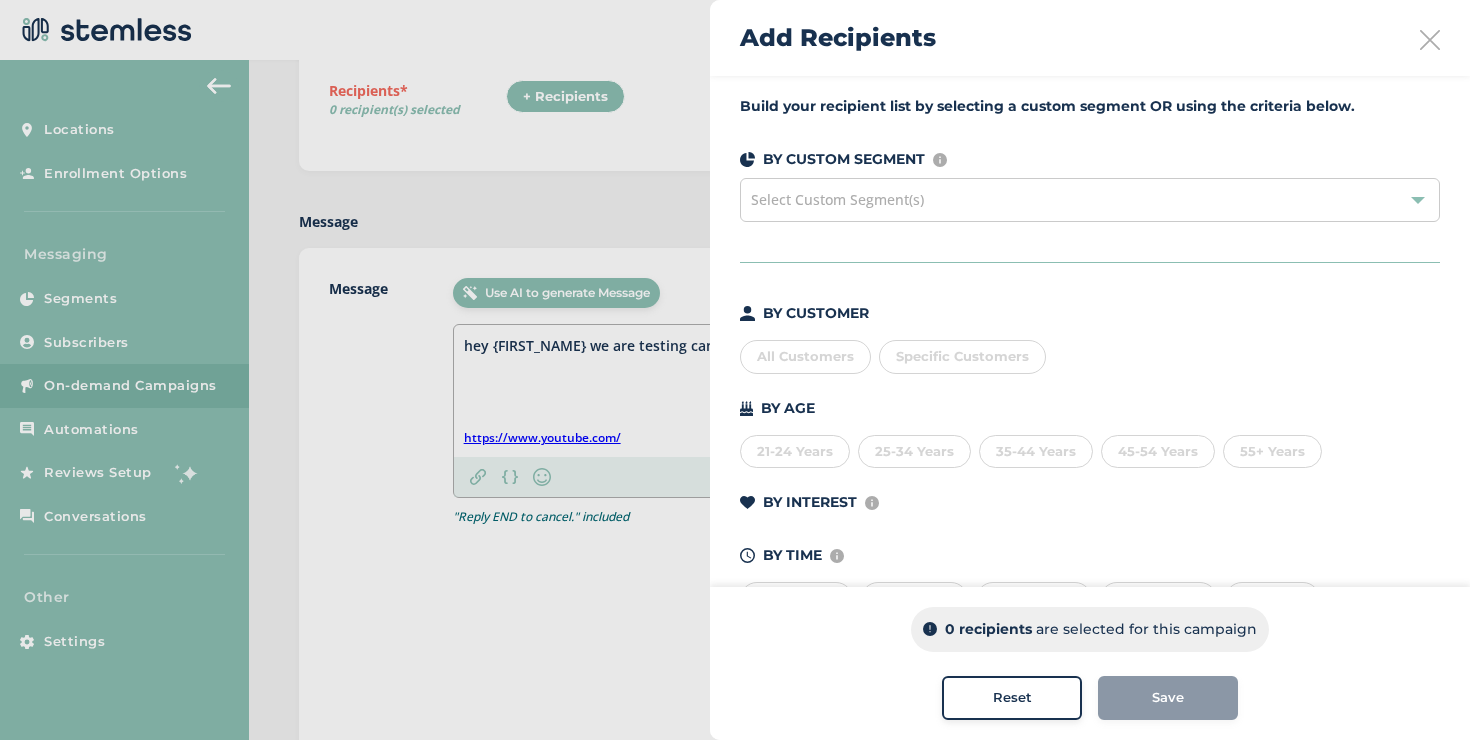 click on "Specific Customers" at bounding box center (962, 356) 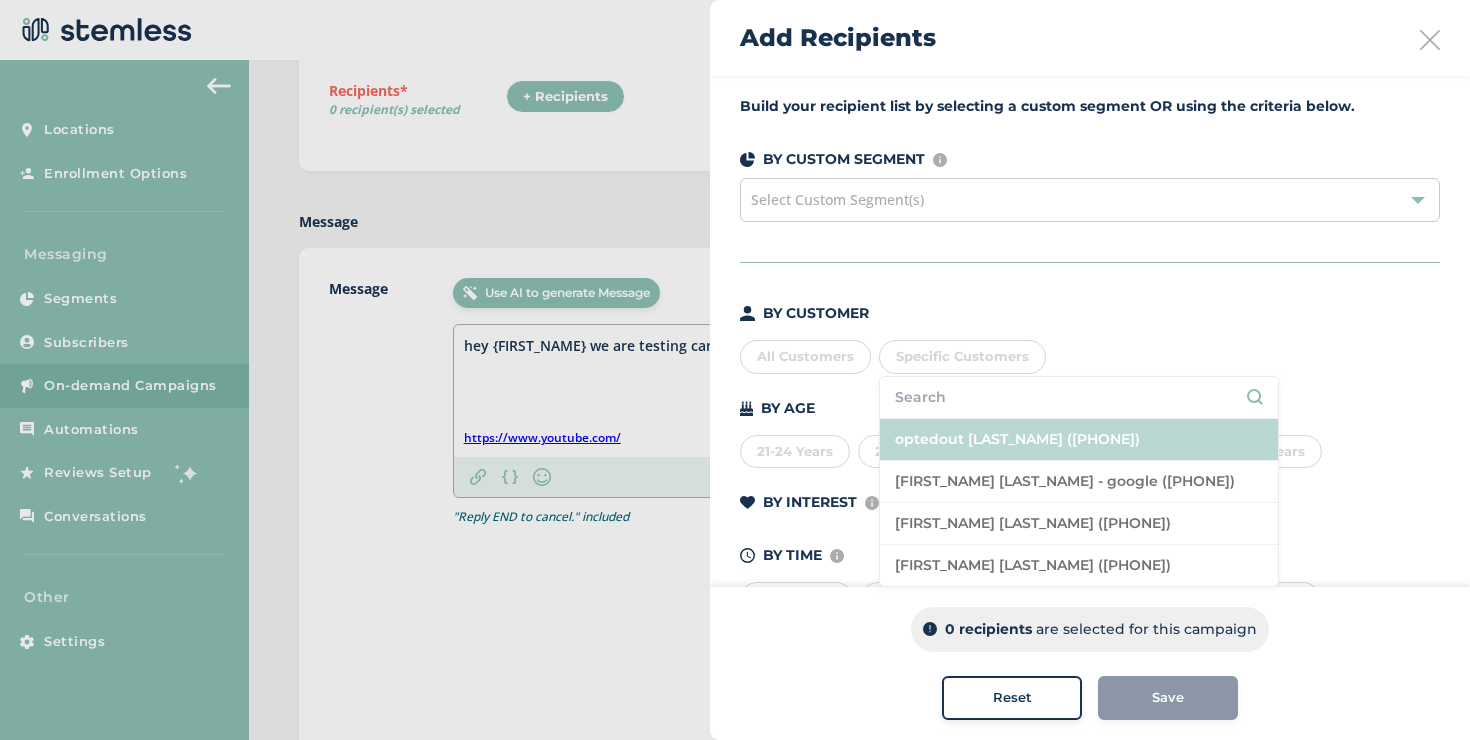 click on "optedout [LAST_NAME] ([PHONE])" at bounding box center [1079, 440] 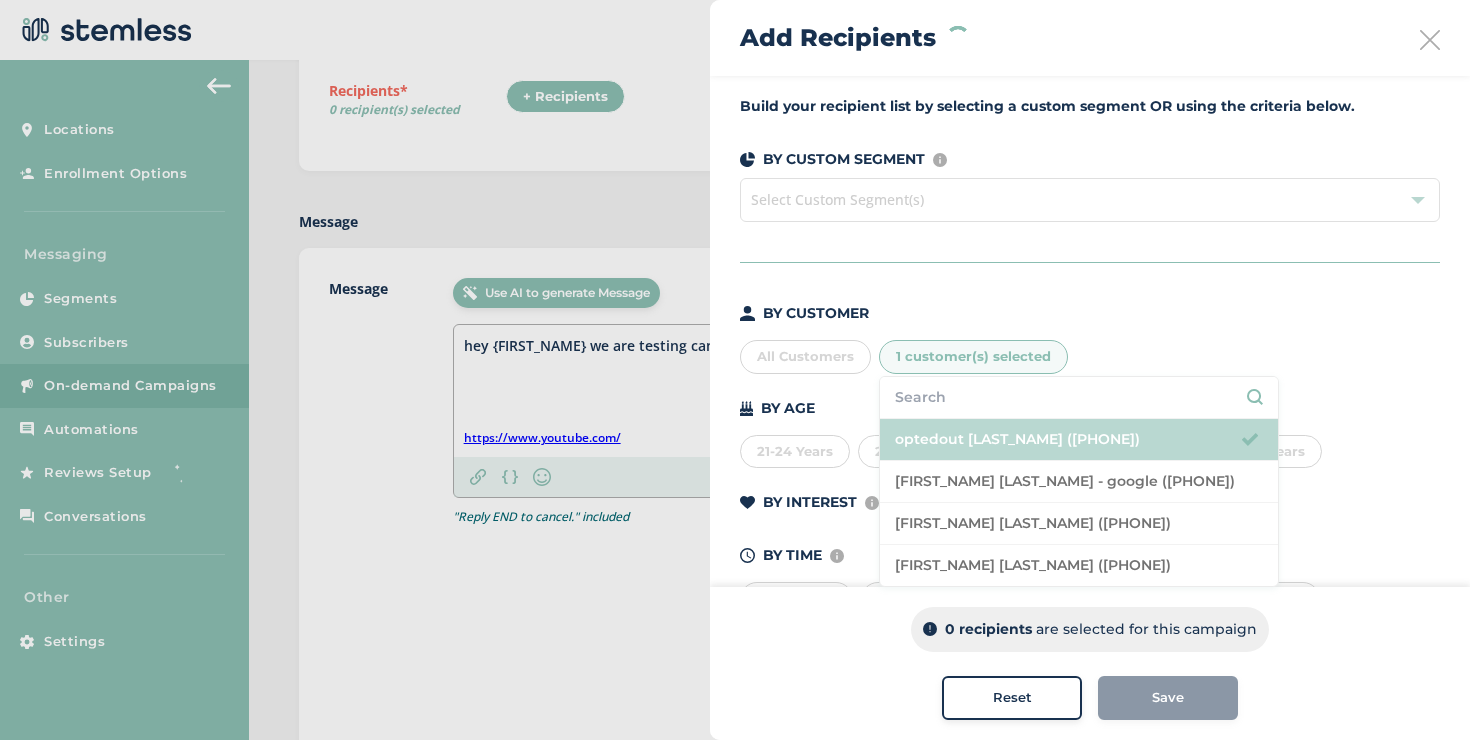 click on "optedout [LAST_NAME] ([PHONE])" at bounding box center (1079, 440) 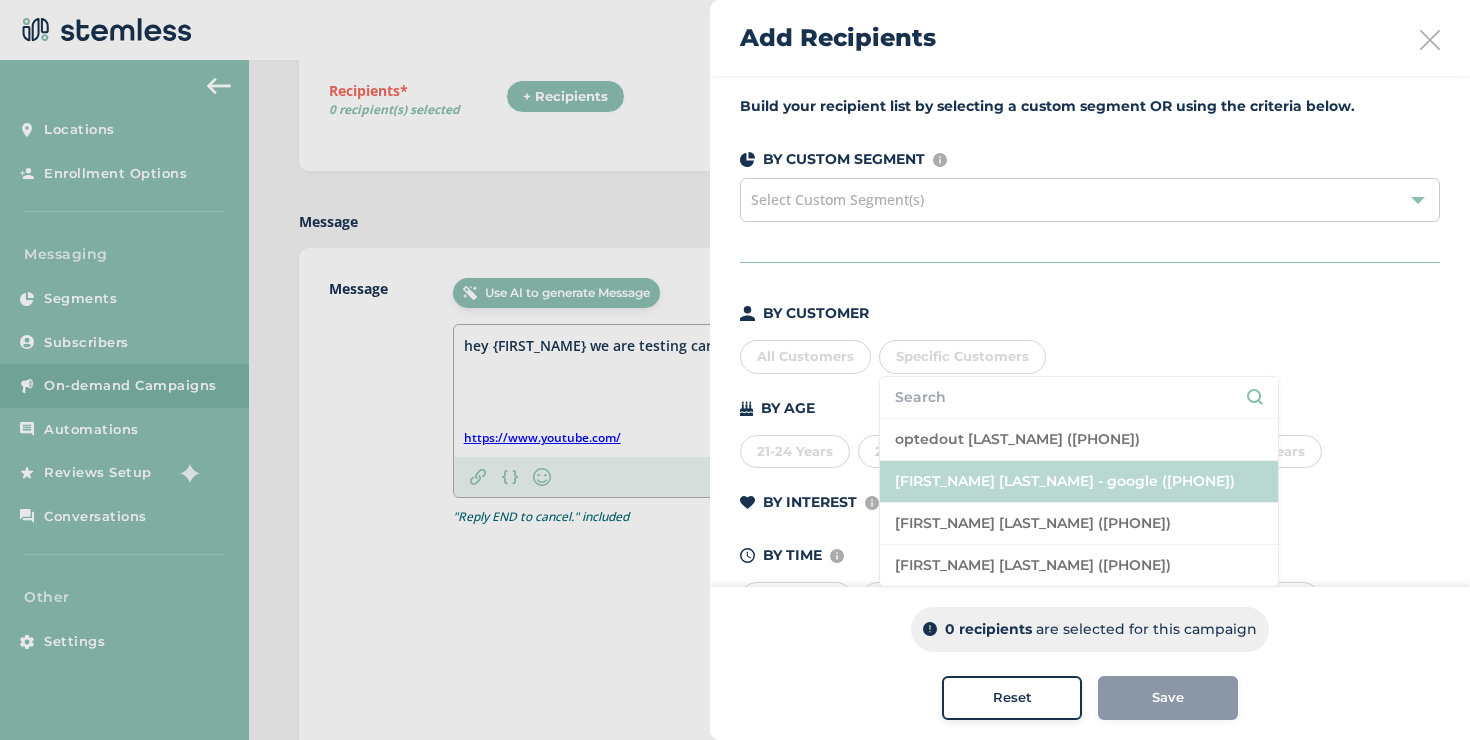 click on "[FIRST_NAME] [LAST_NAME] - google ([PHONE])" at bounding box center (1079, 482) 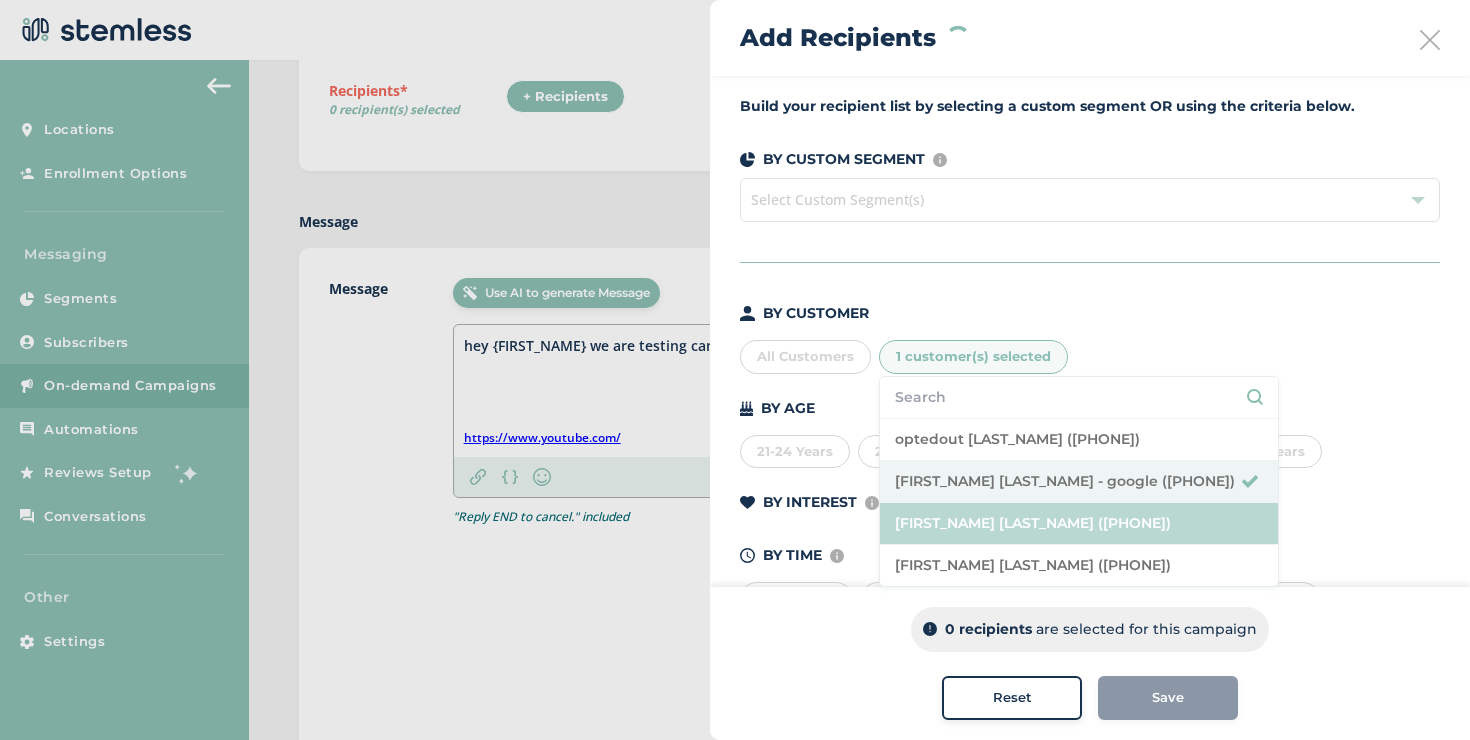 click on "[FIRST_NAME] [LAST_NAME] ([PHONE])" at bounding box center (1079, 524) 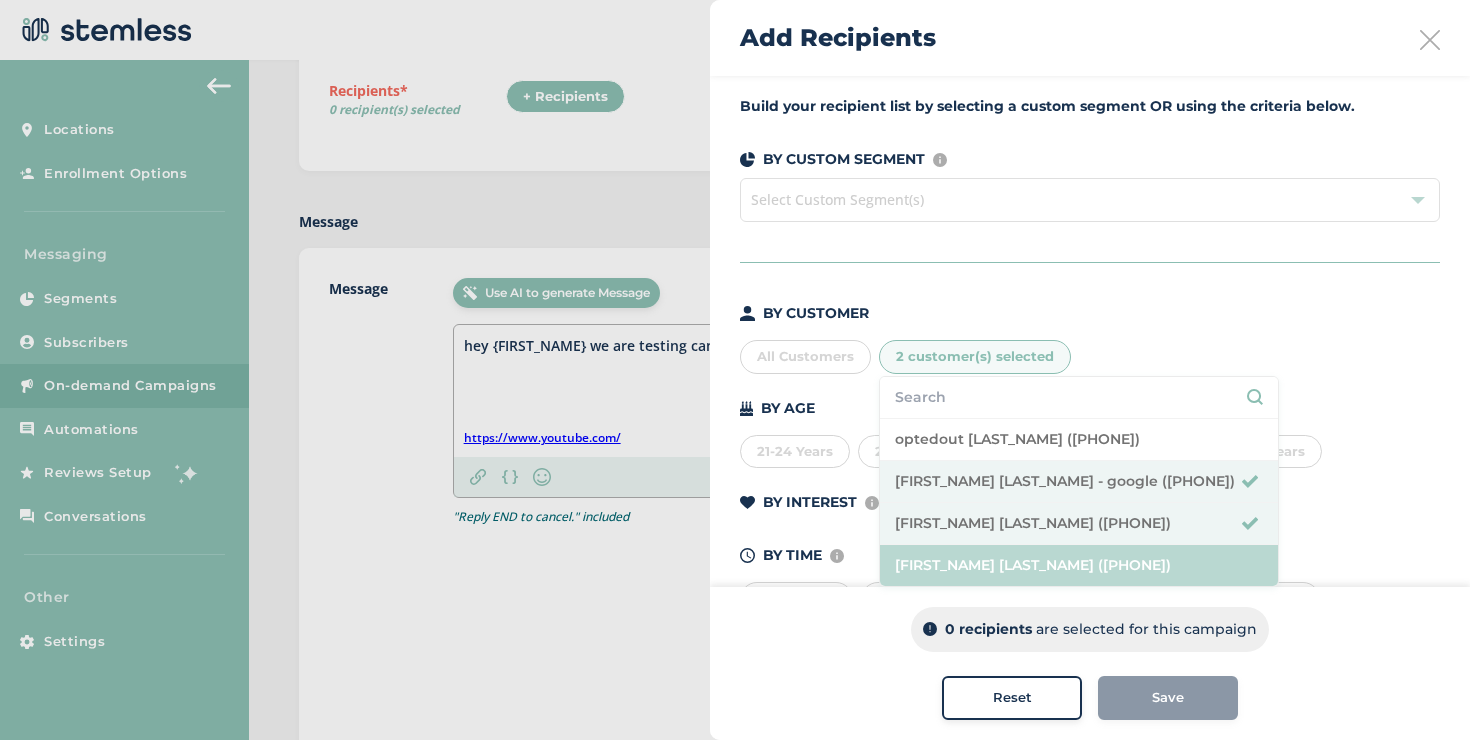 click on "[FIRST_NAME] [LAST_NAME] ([PHONE])" at bounding box center (1079, 565) 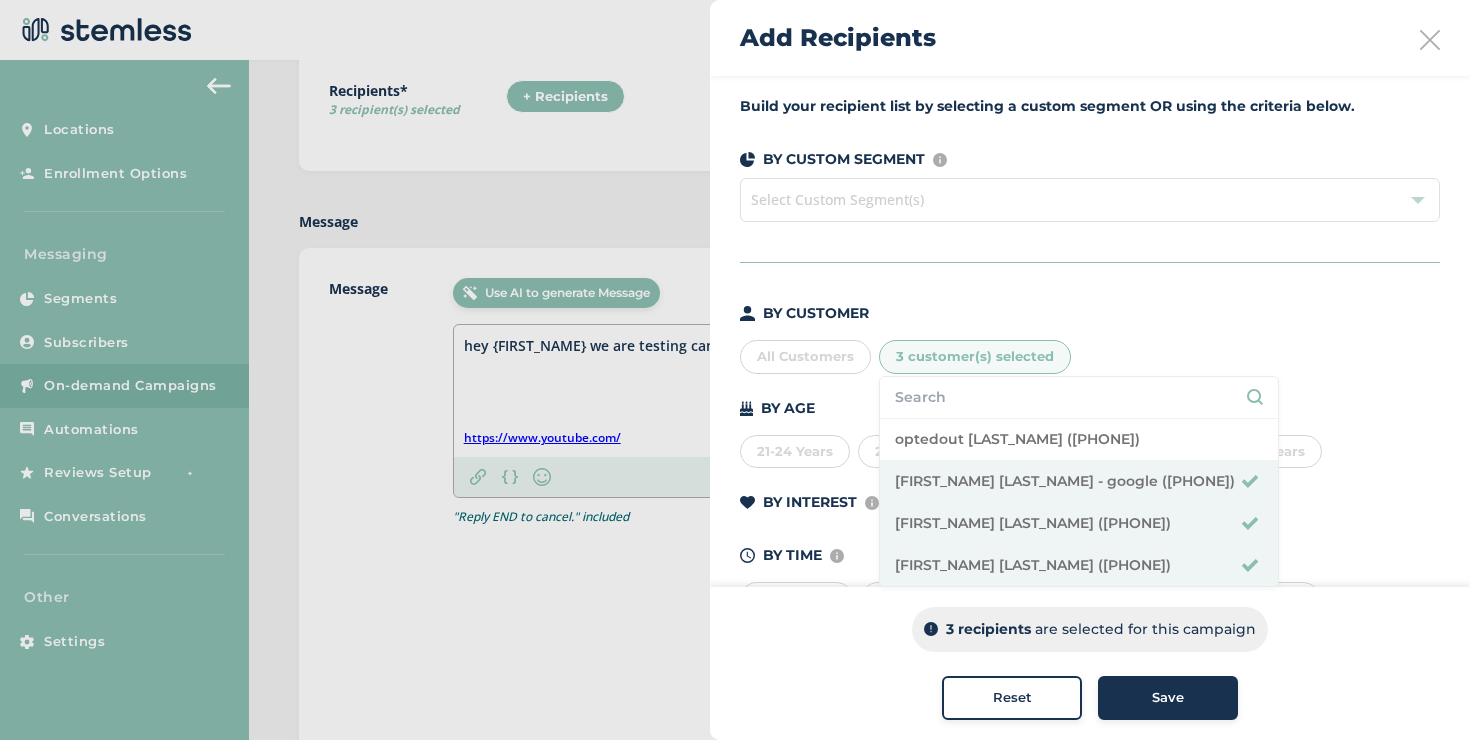 click on "Save" at bounding box center [1168, 698] 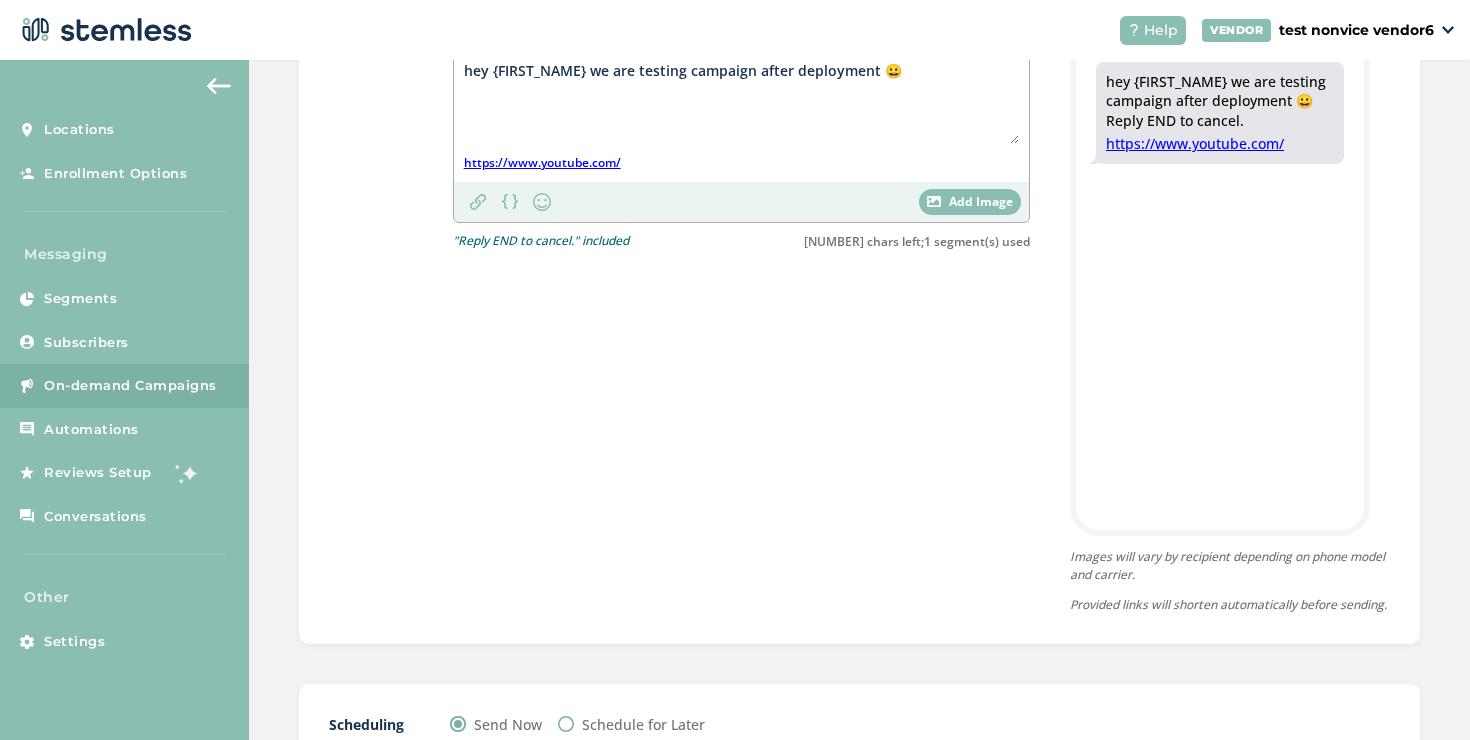 scroll, scrollTop: 814, scrollLeft: 0, axis: vertical 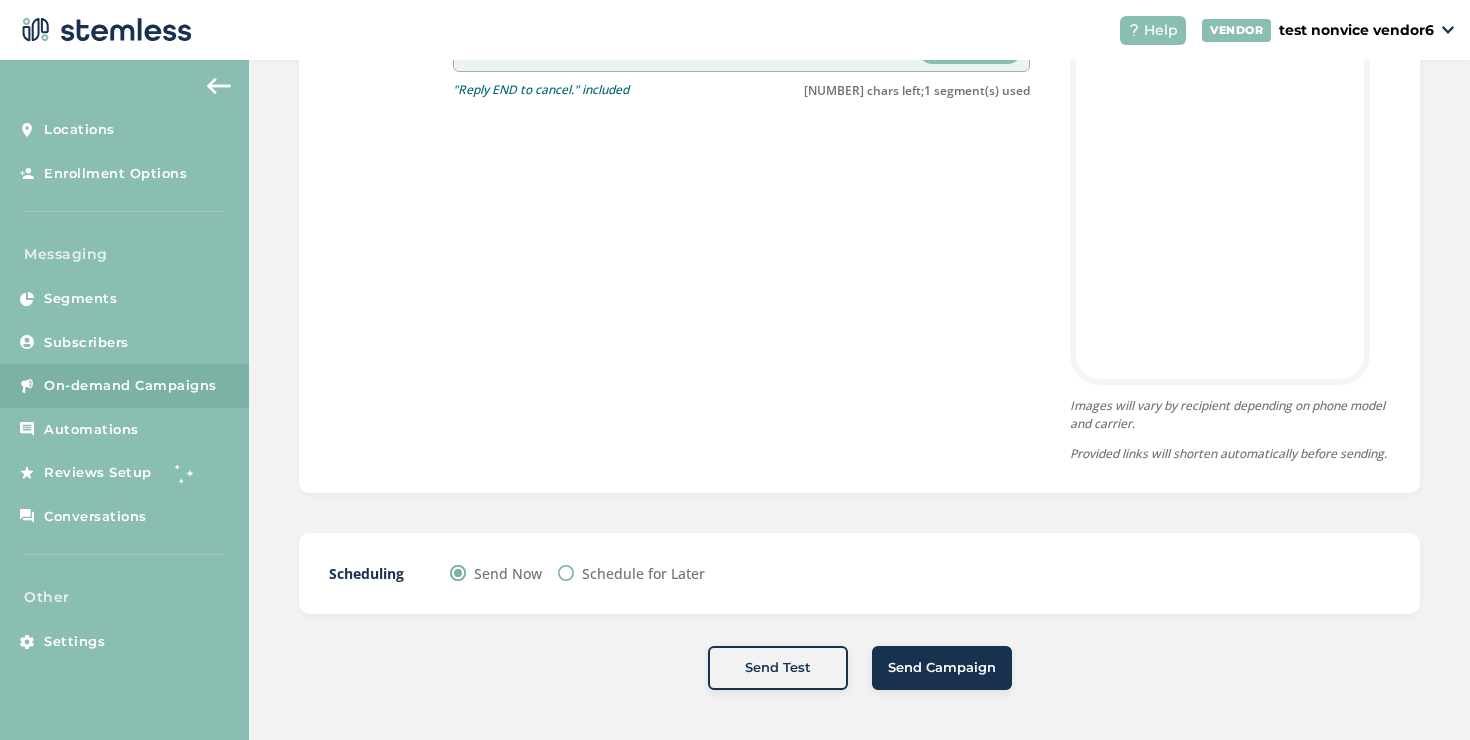 click on "Send Campaign" at bounding box center (942, 668) 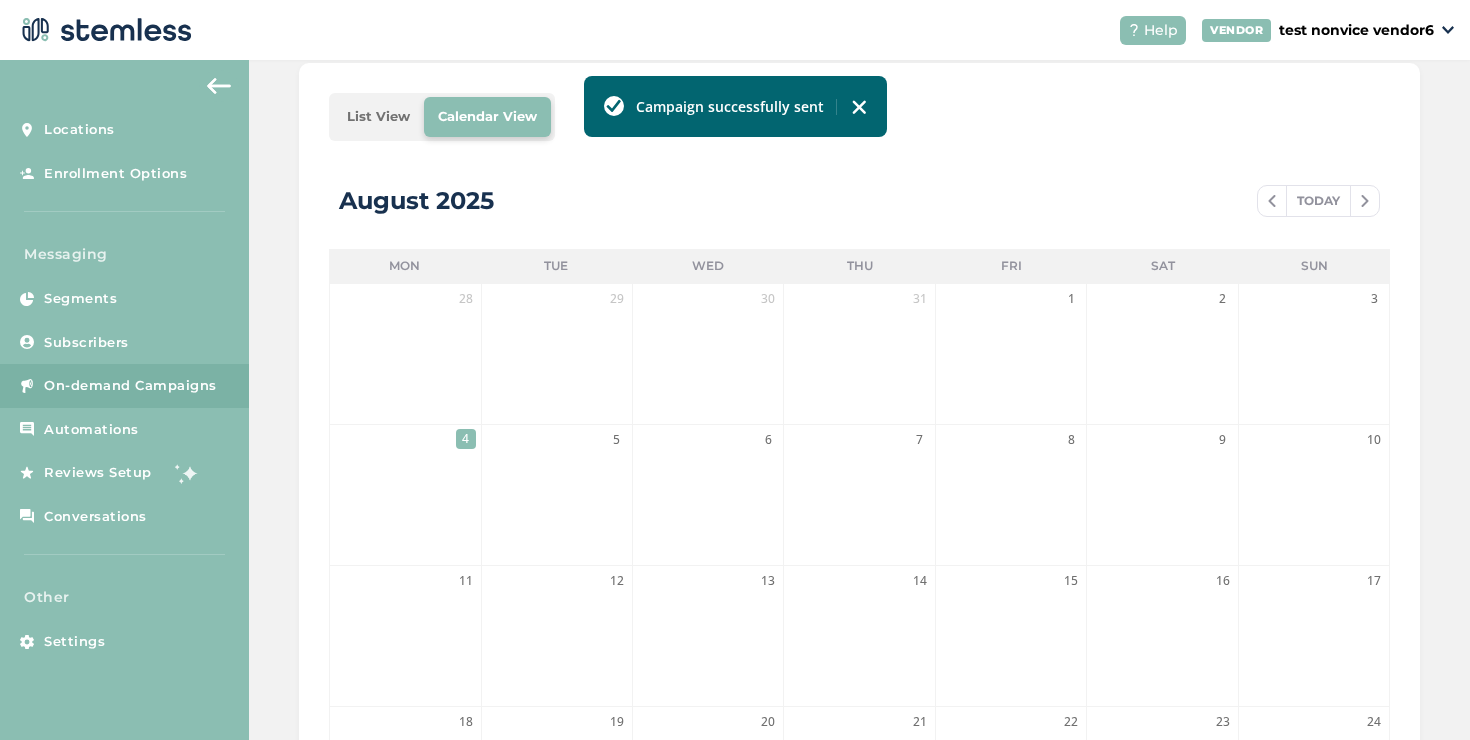 scroll, scrollTop: 192, scrollLeft: 0, axis: vertical 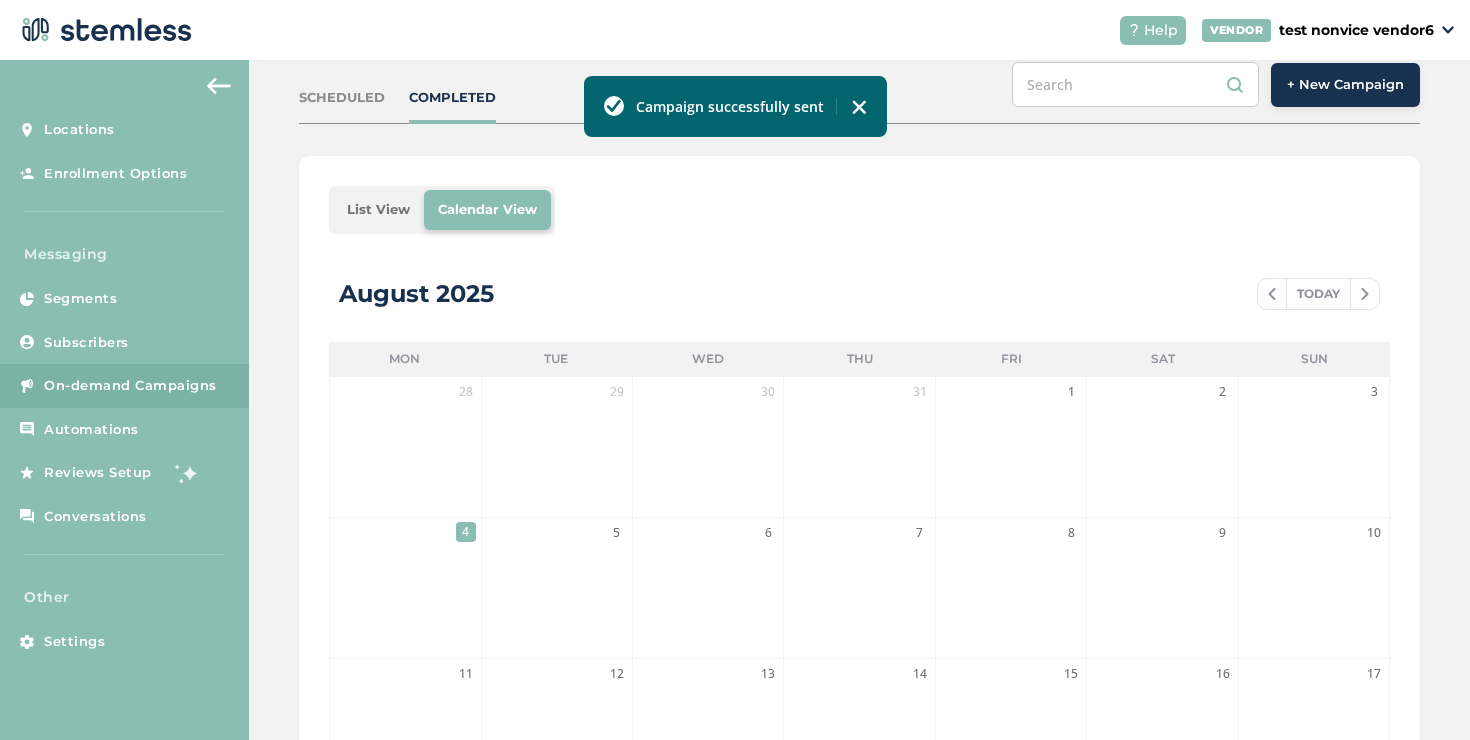 click on "List View" at bounding box center (378, 210) 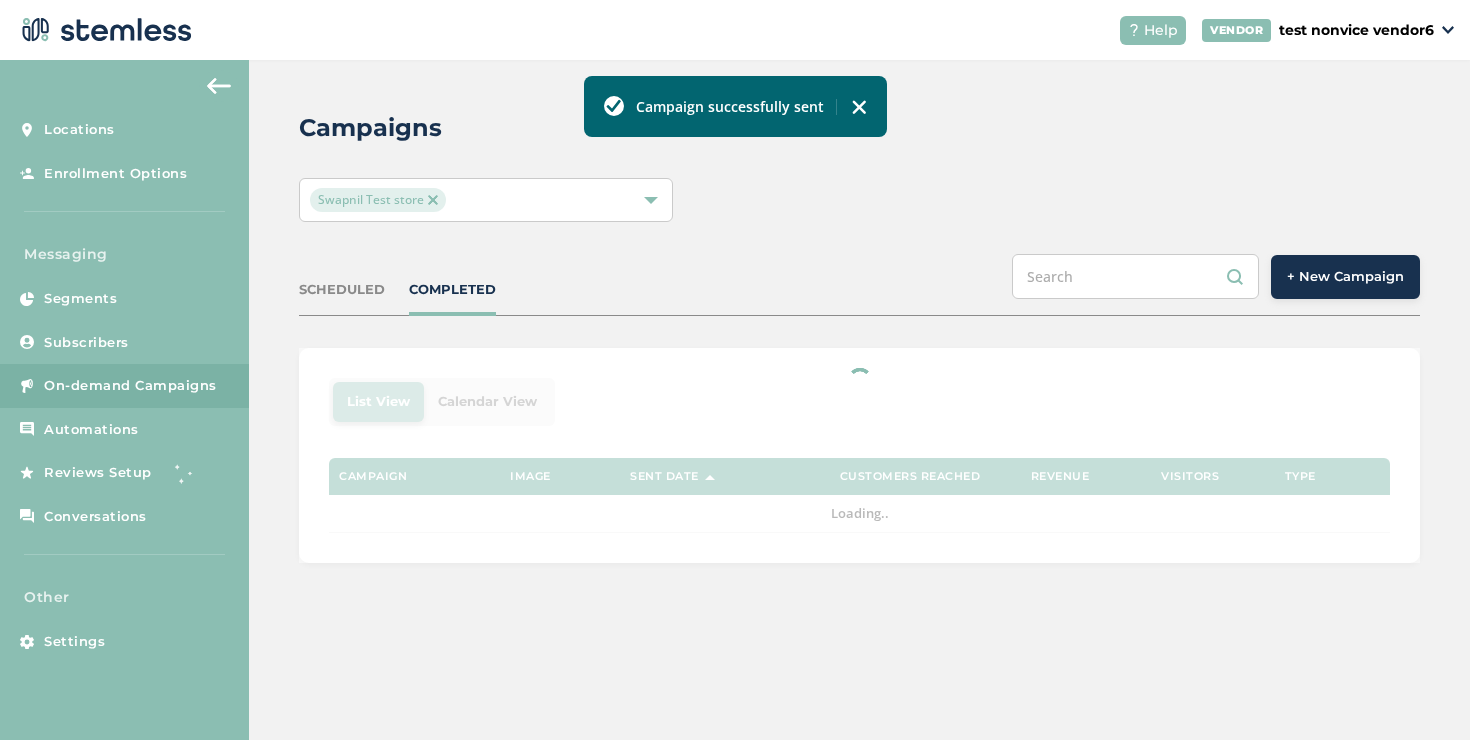 scroll, scrollTop: 0, scrollLeft: 0, axis: both 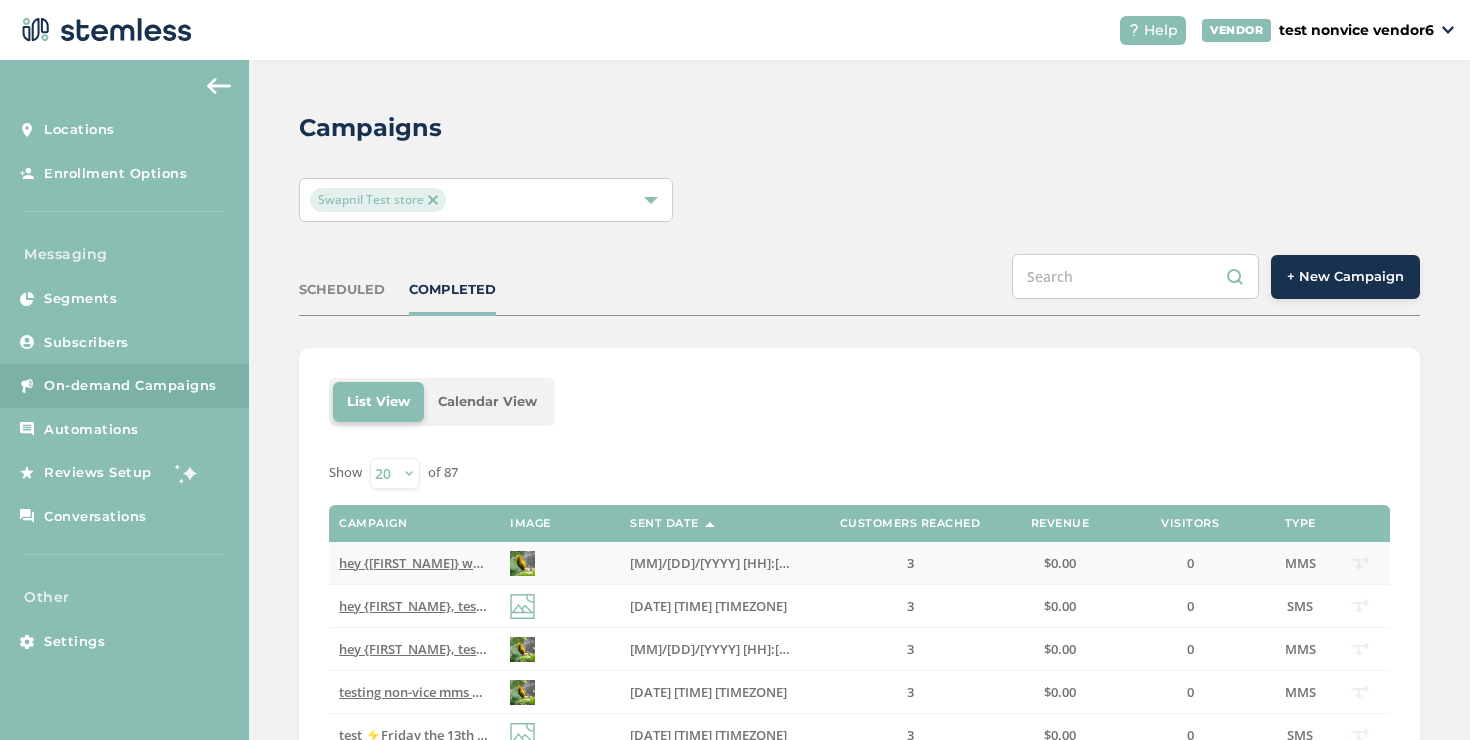 click on "hey {[FIRST_NAME]} we are testing campaign after deployment 😀 Reply END to cancel" at bounding box center (603, 563) 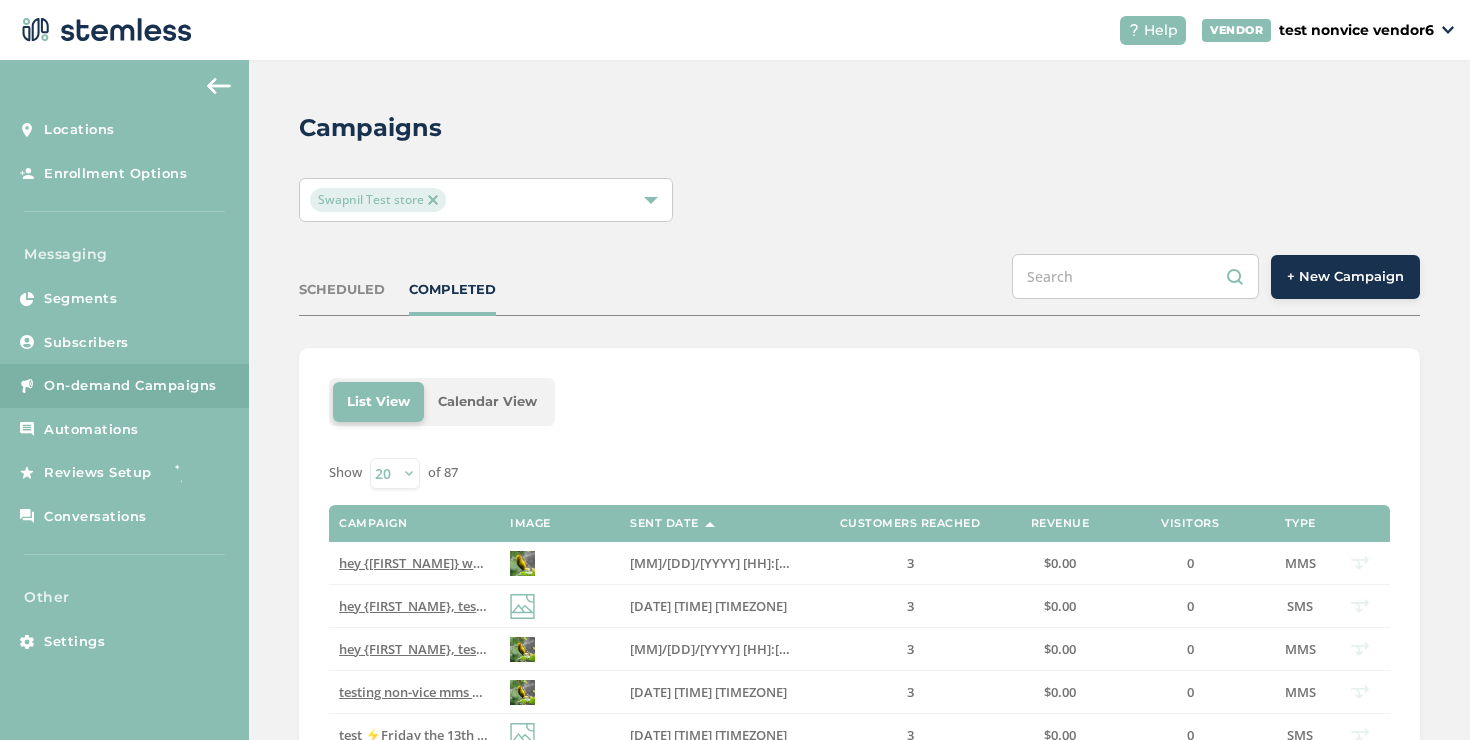 scroll, scrollTop: 33, scrollLeft: 0, axis: vertical 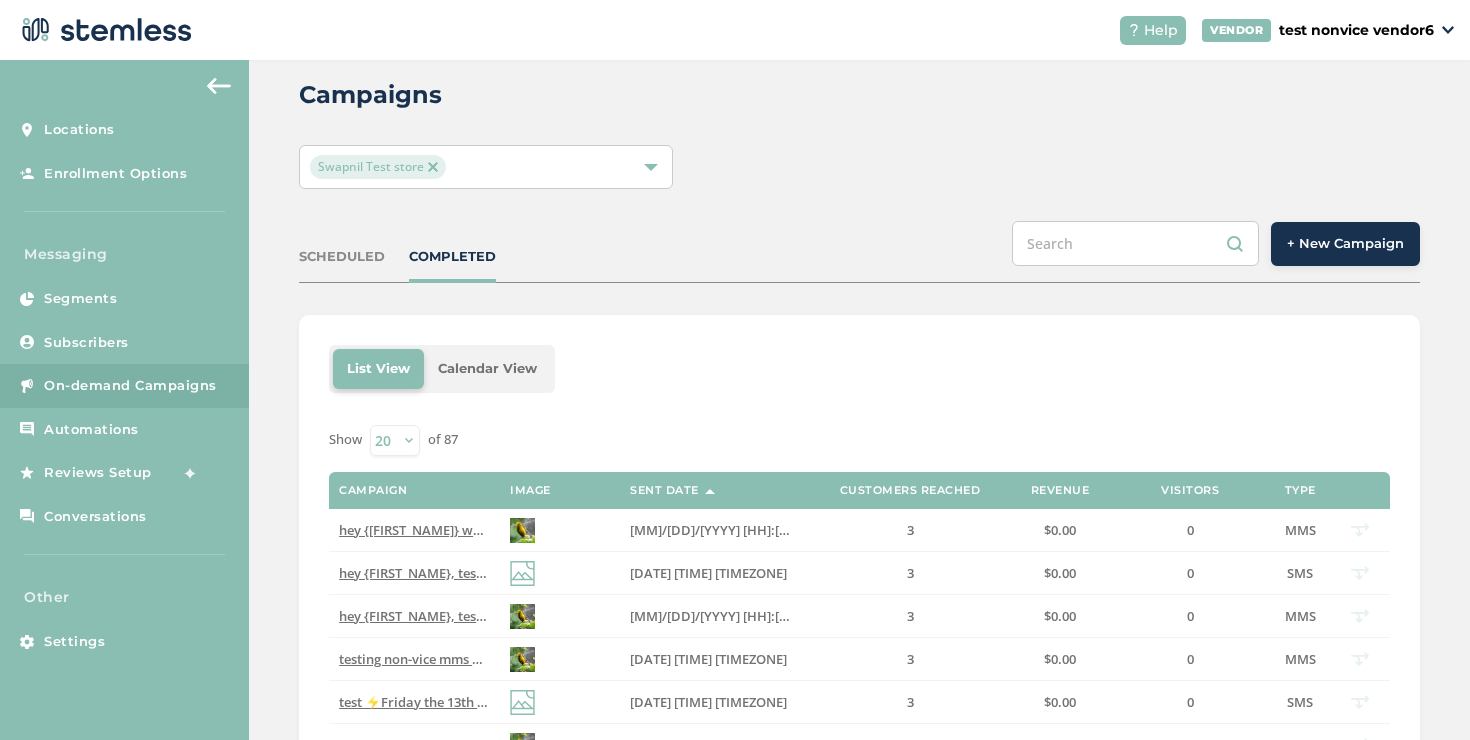 click on "COMPLETED" at bounding box center (452, 257) 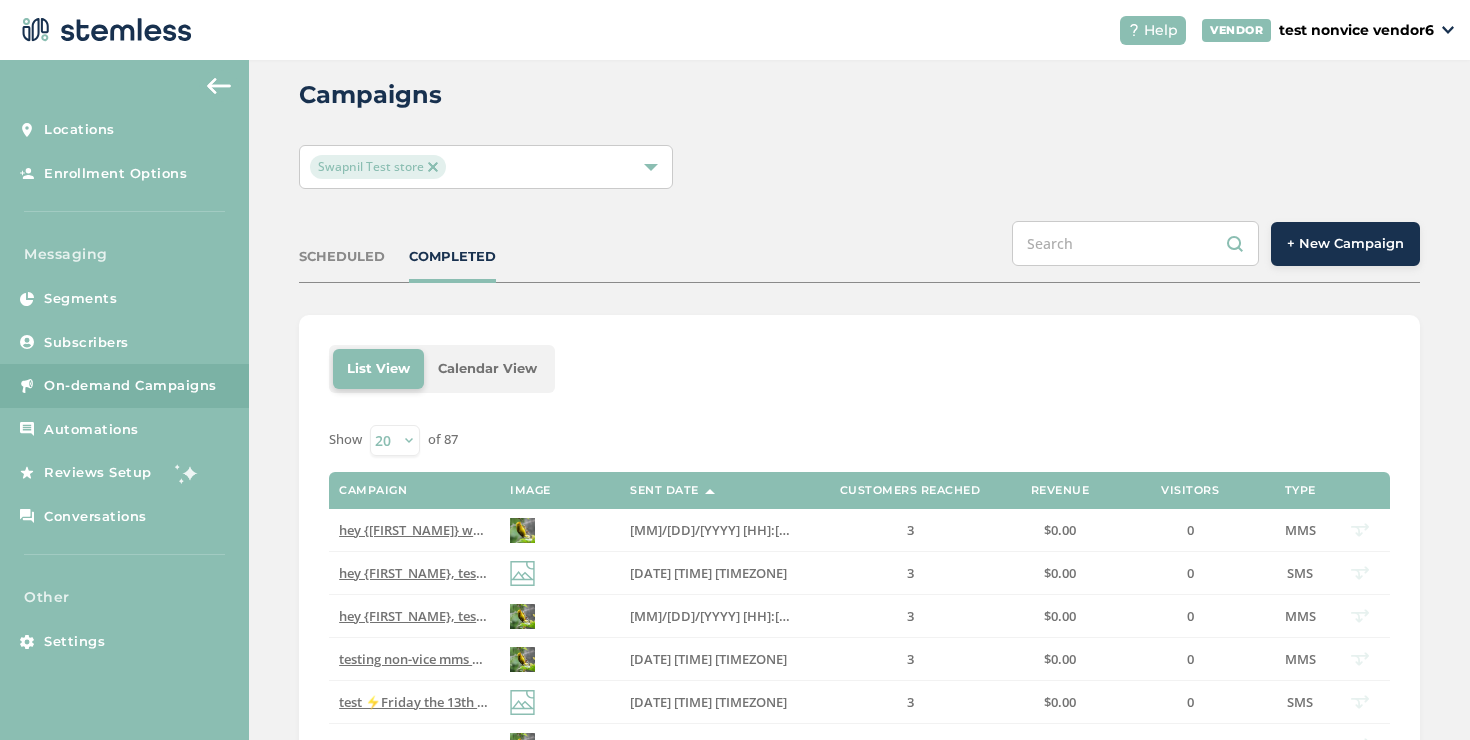 scroll, scrollTop: 0, scrollLeft: 0, axis: both 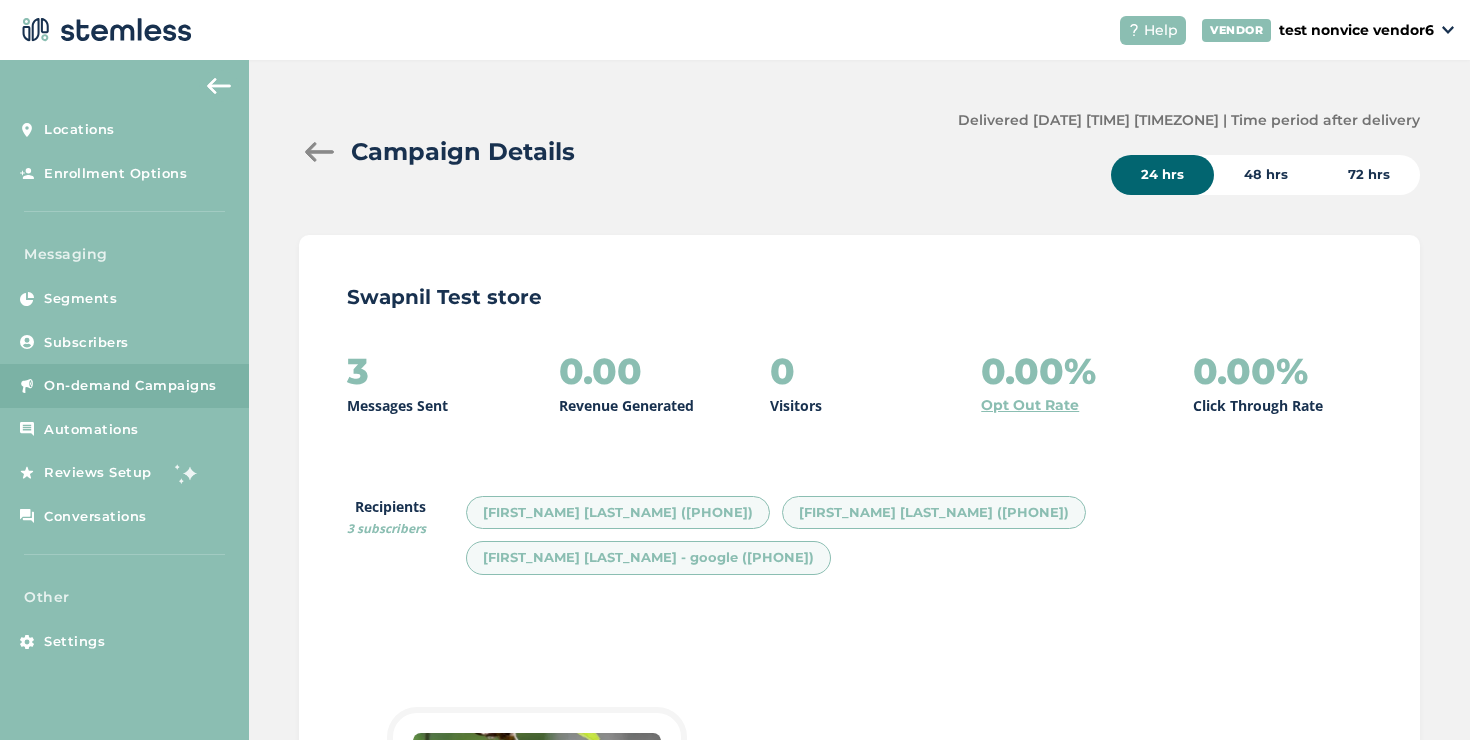 click at bounding box center (319, 152) 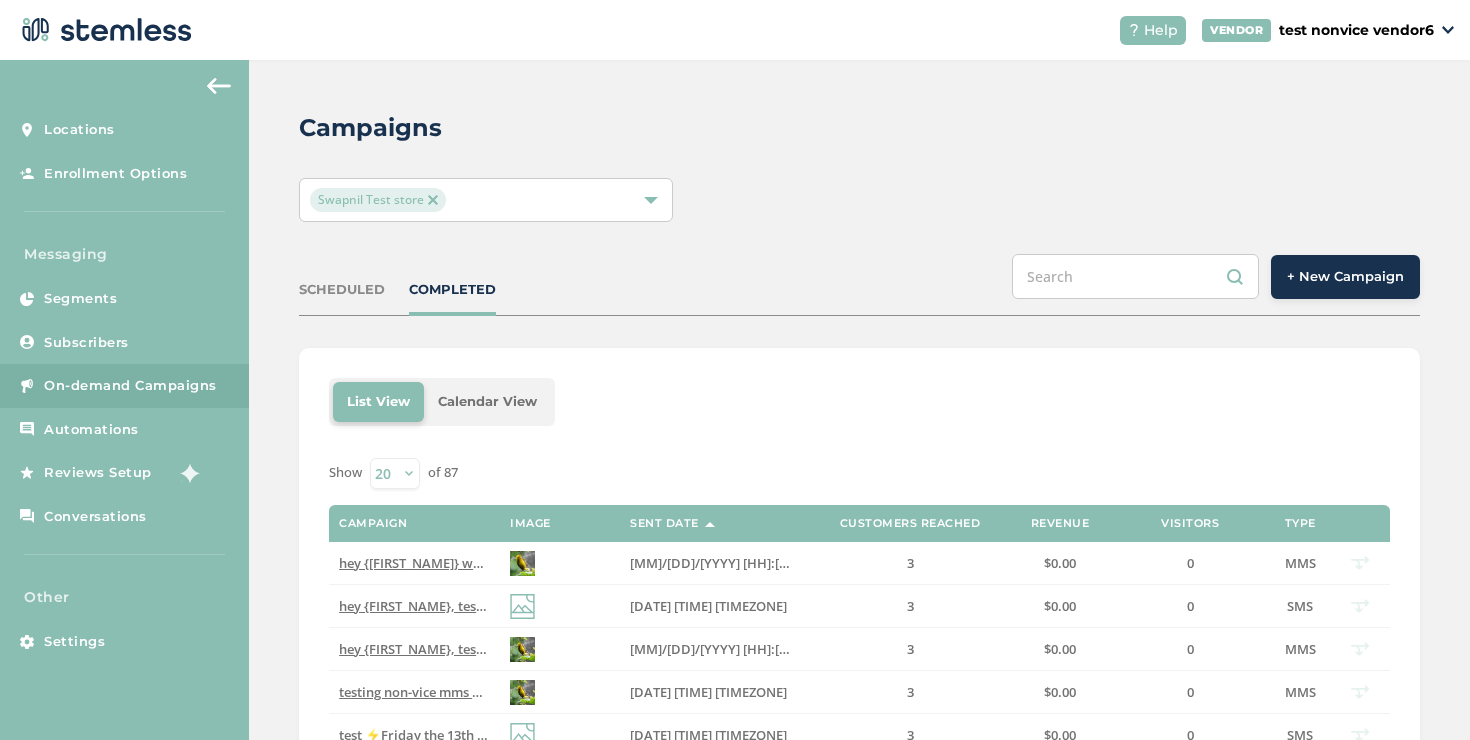 click on "+ New Campaign" at bounding box center [1345, 277] 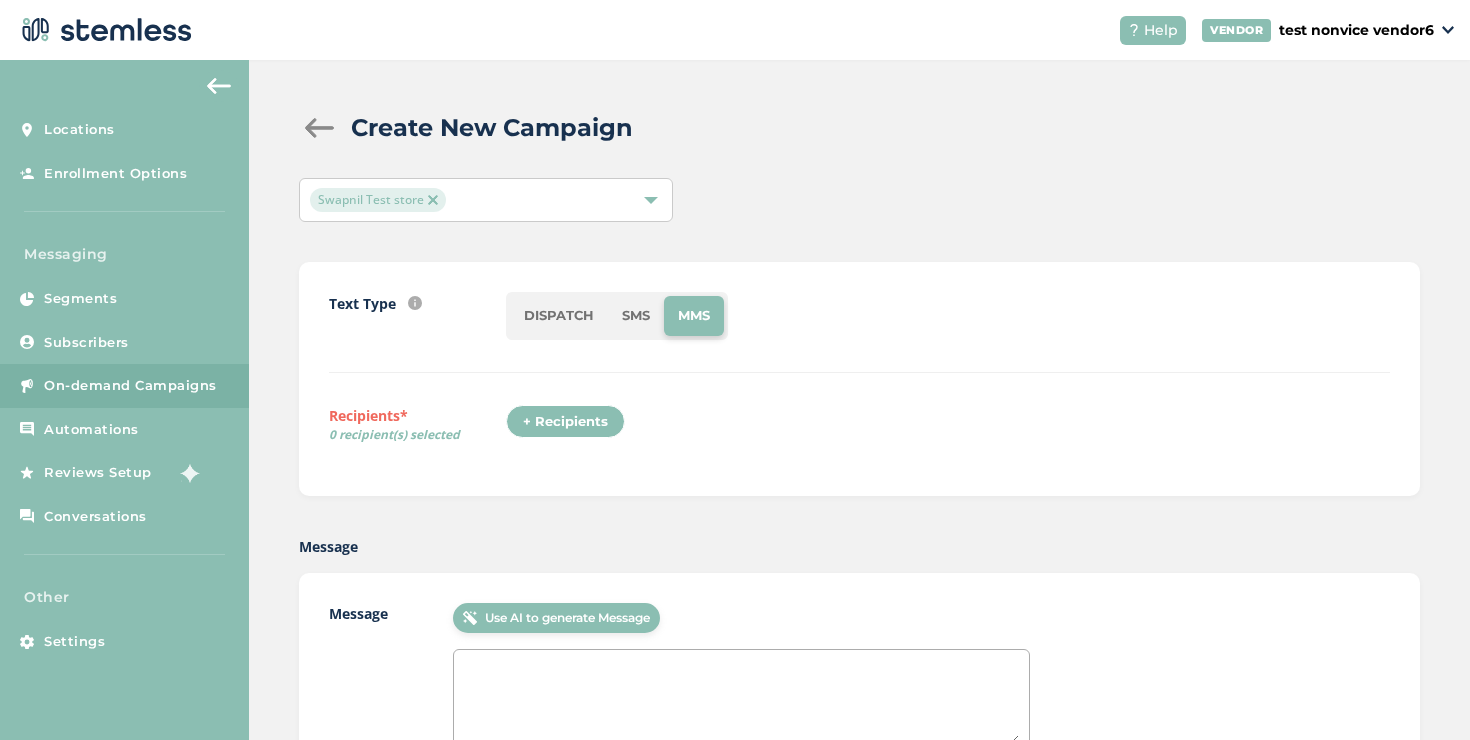 click on "SMS" at bounding box center (636, 316) 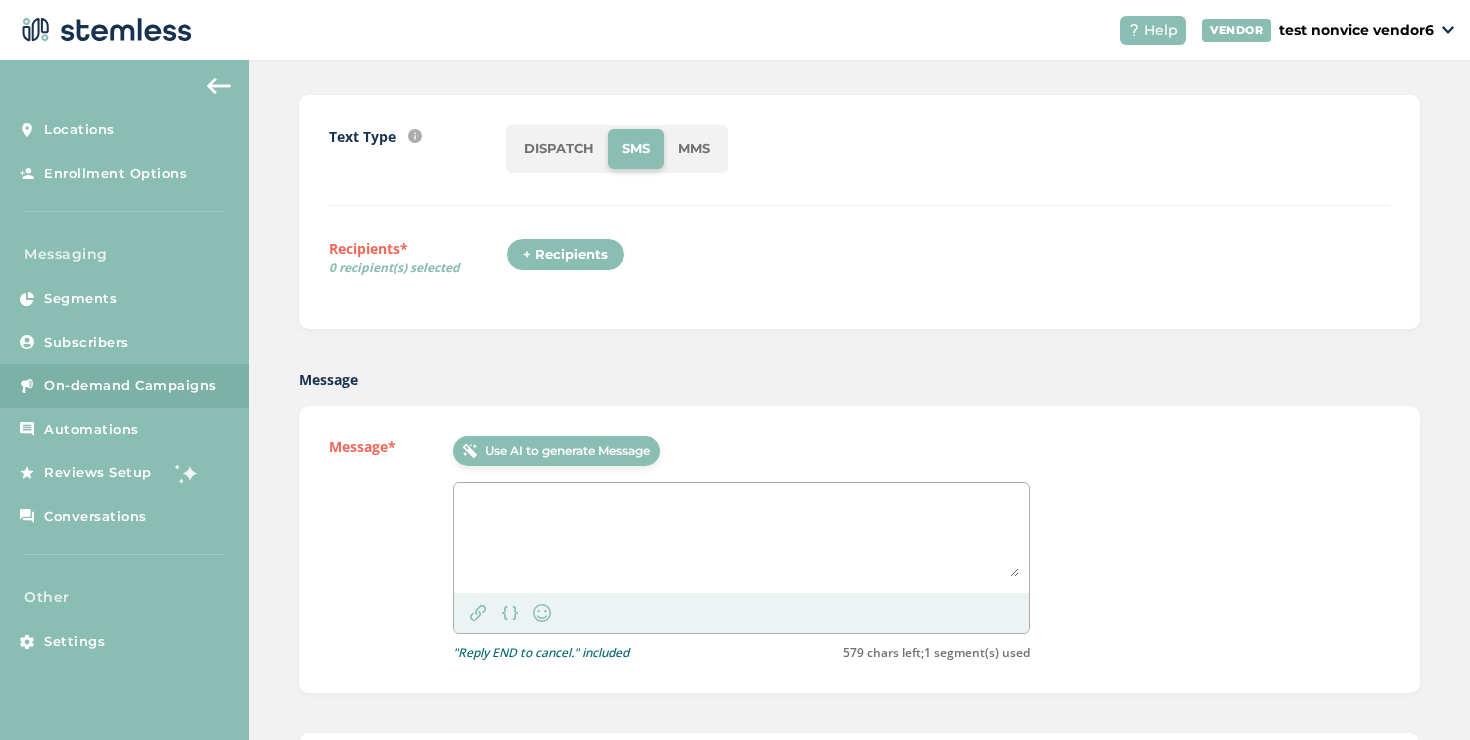 scroll, scrollTop: 299, scrollLeft: 0, axis: vertical 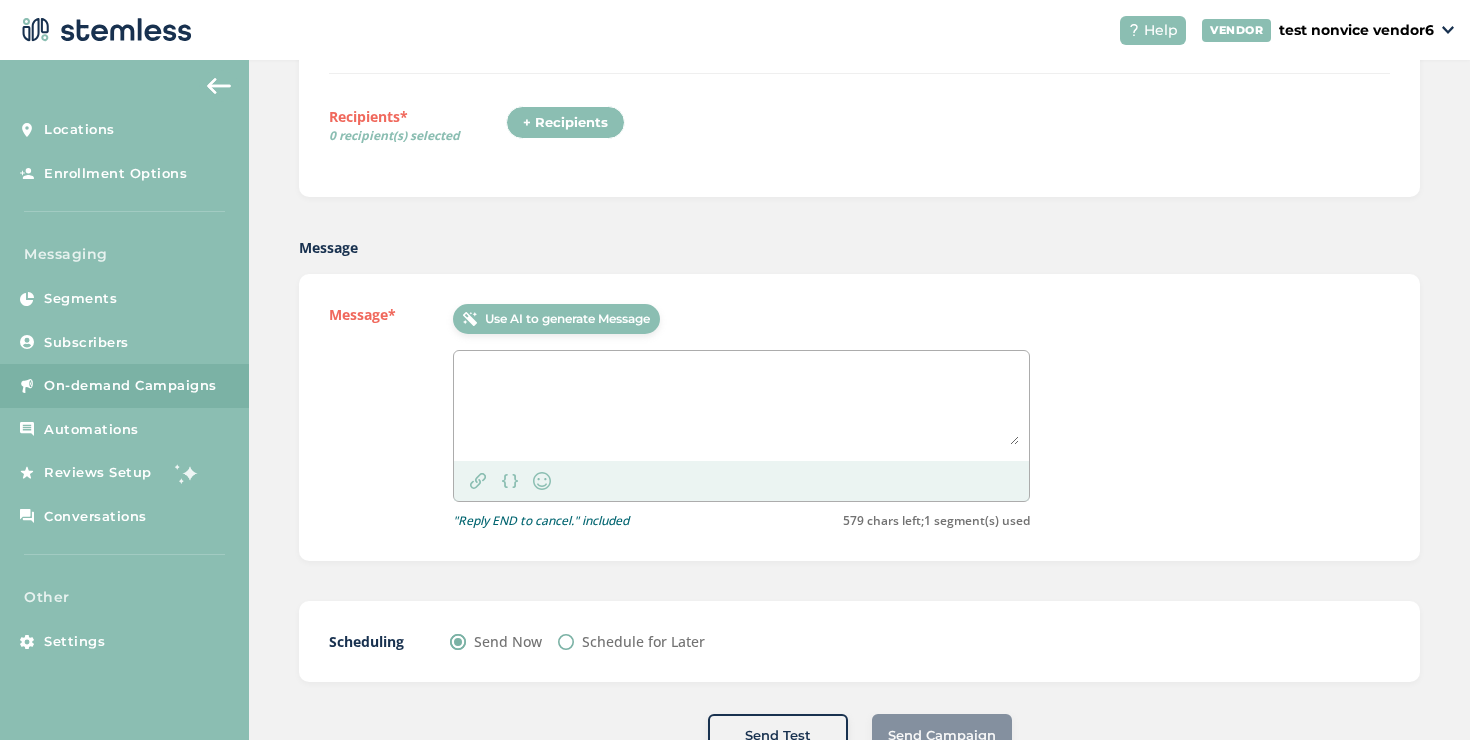click at bounding box center [741, 403] 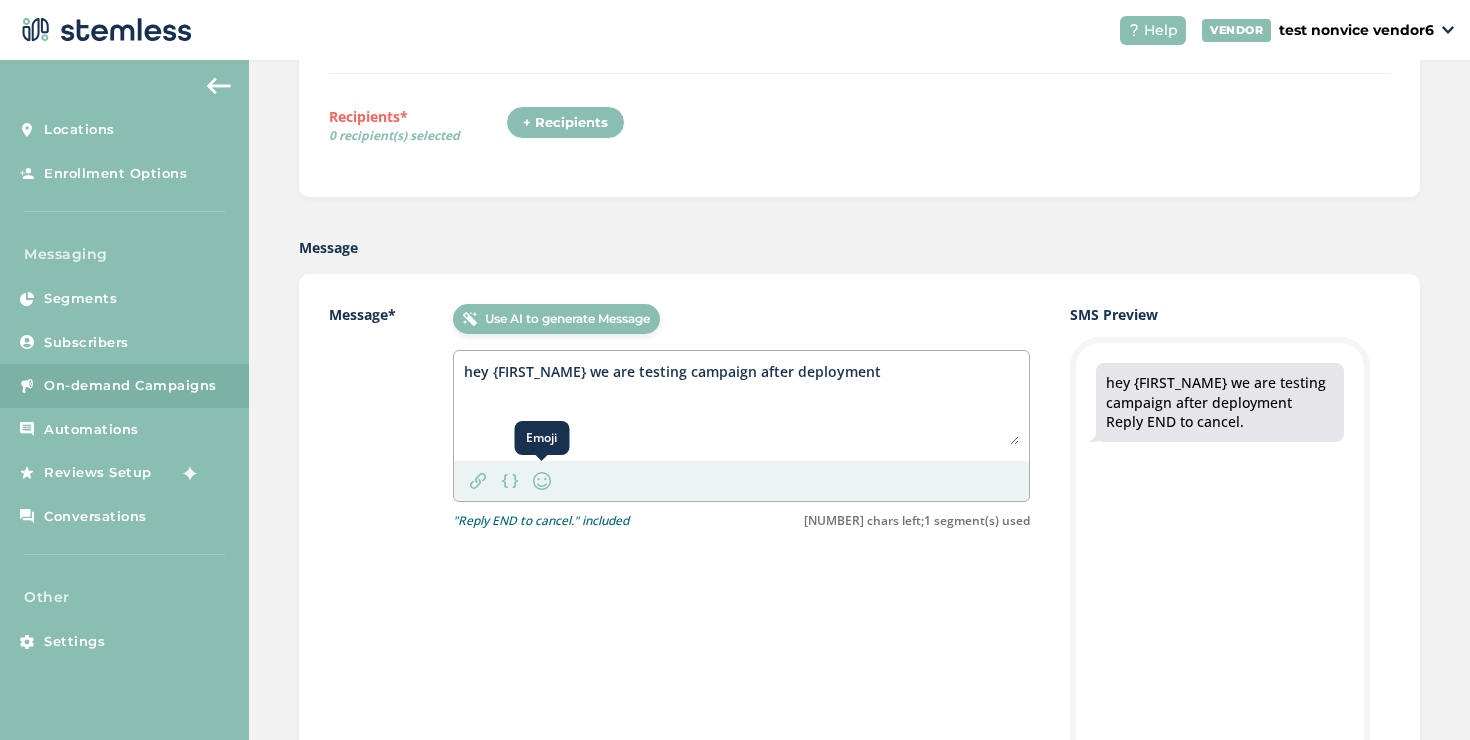 click at bounding box center (542, 481) 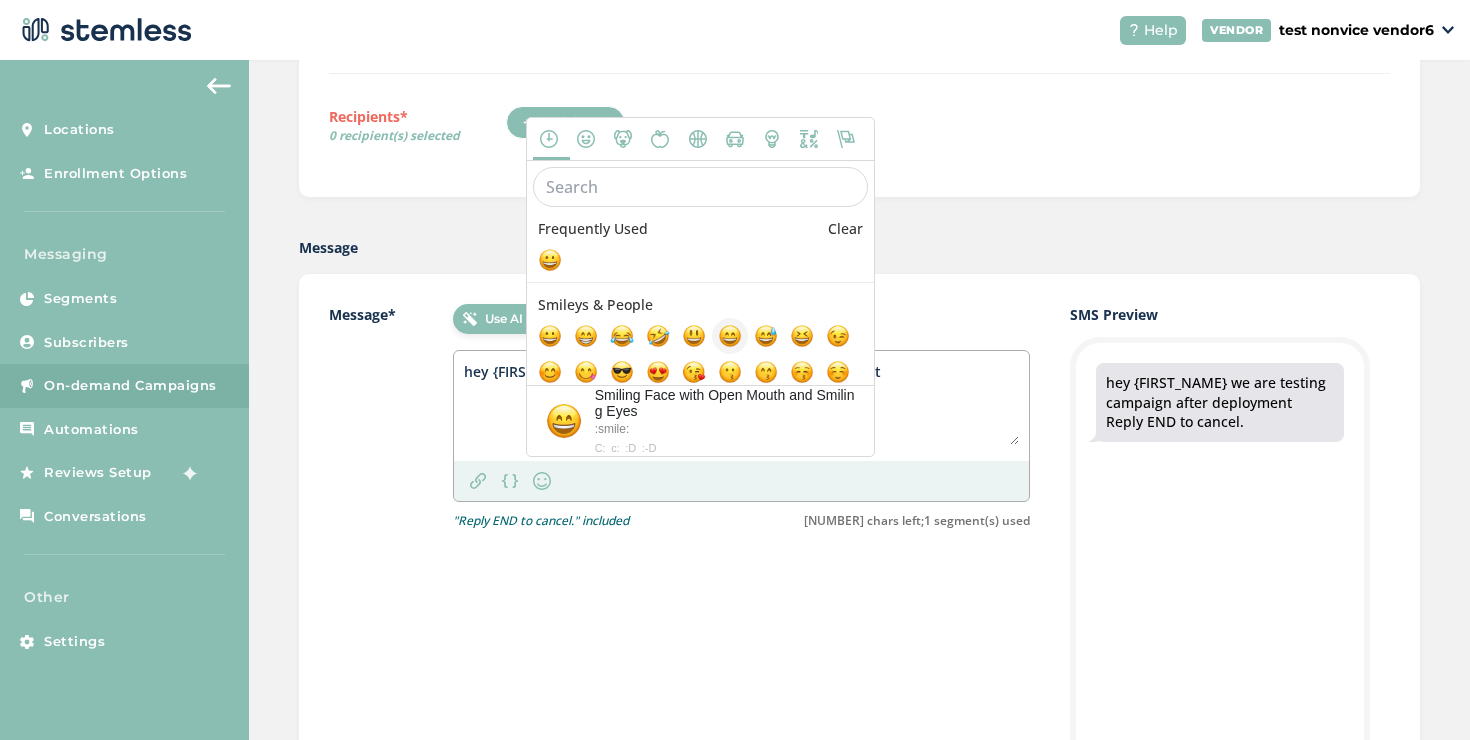 click at bounding box center [730, 337] 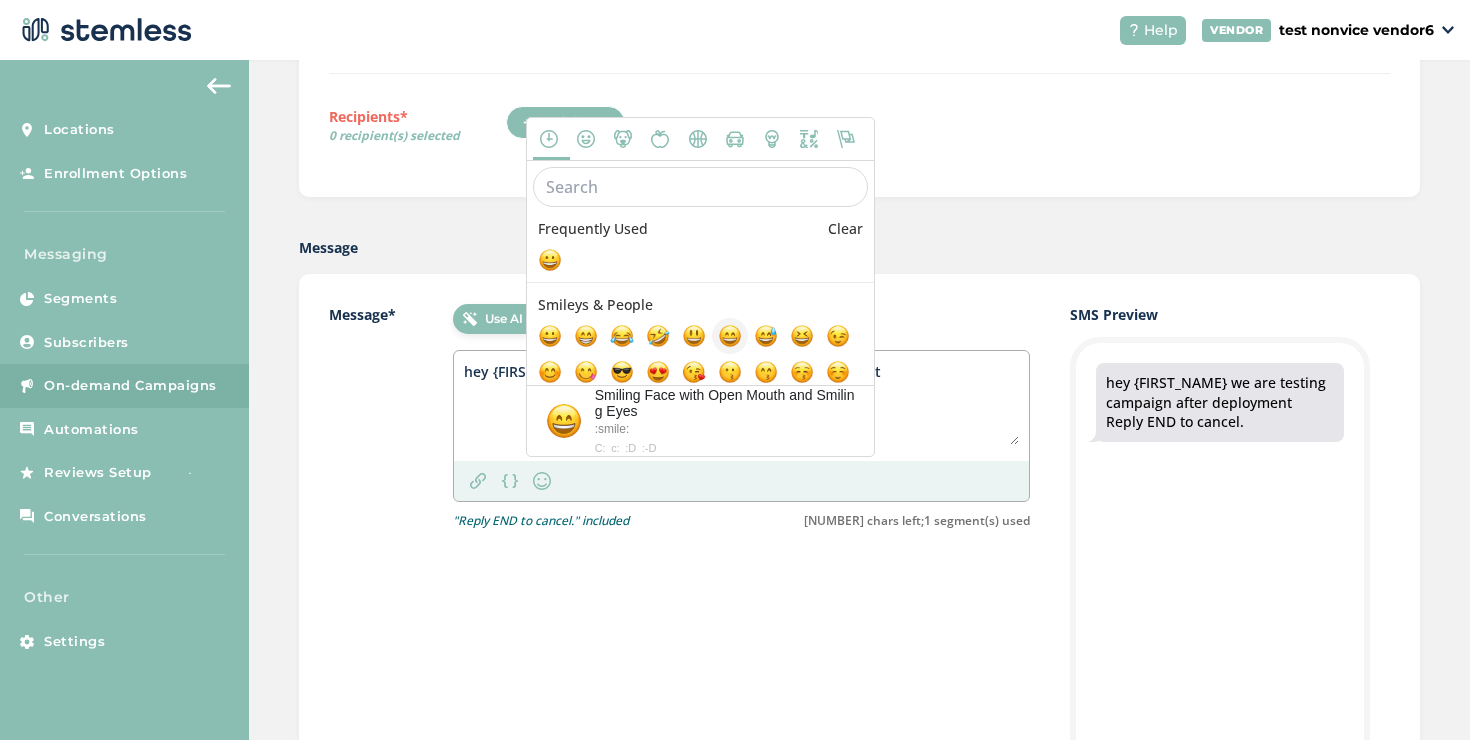 type on "hey {FIRST_NAME} we are testing campaign after deployment😄" 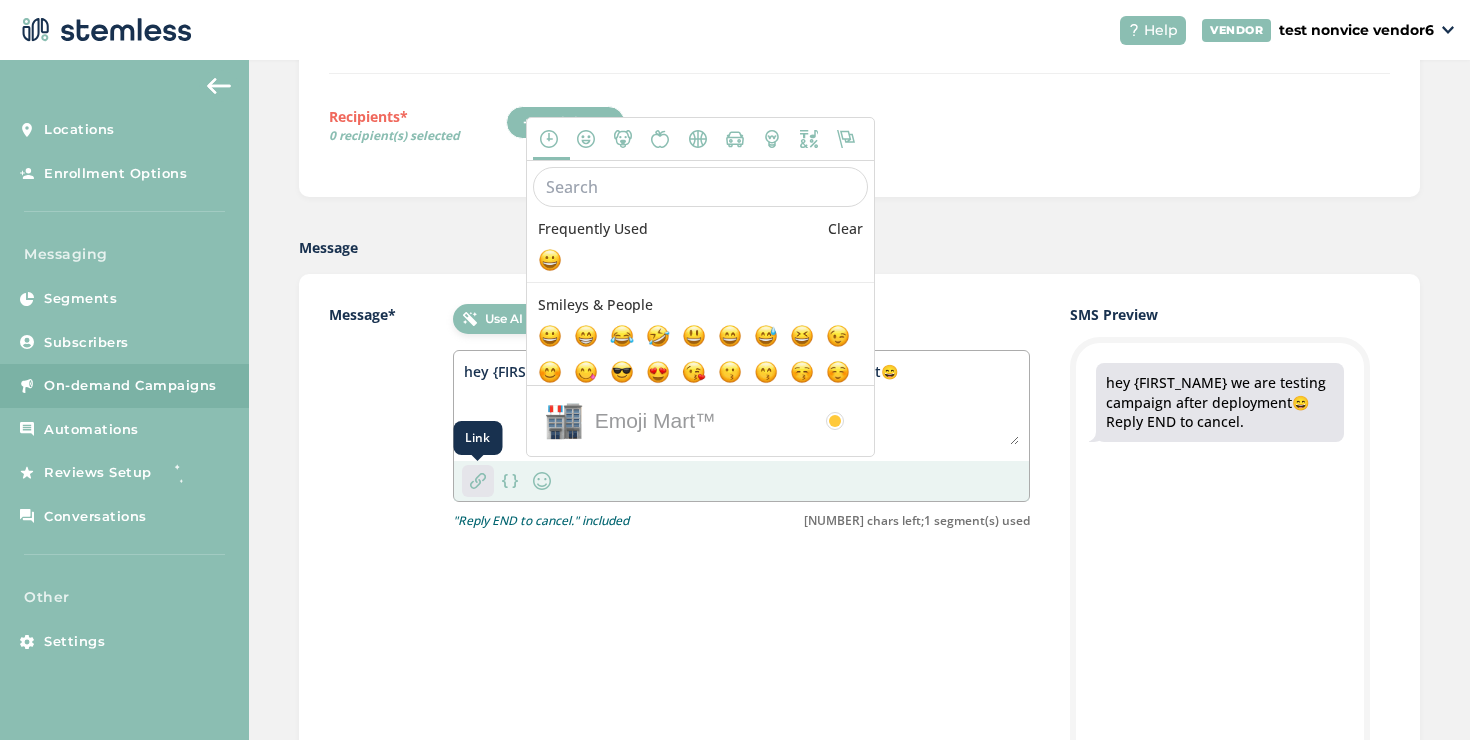 click at bounding box center [478, 481] 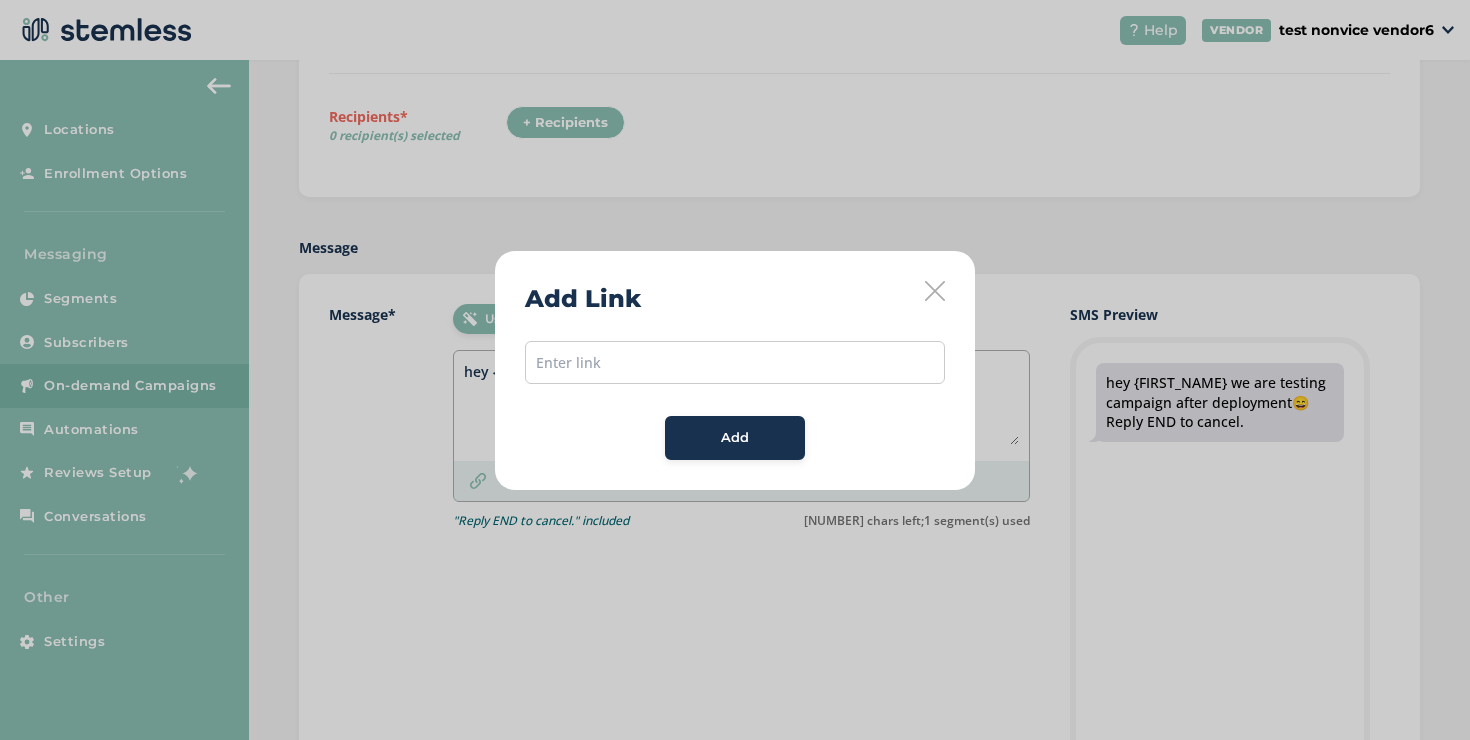click at bounding box center (735, 362) 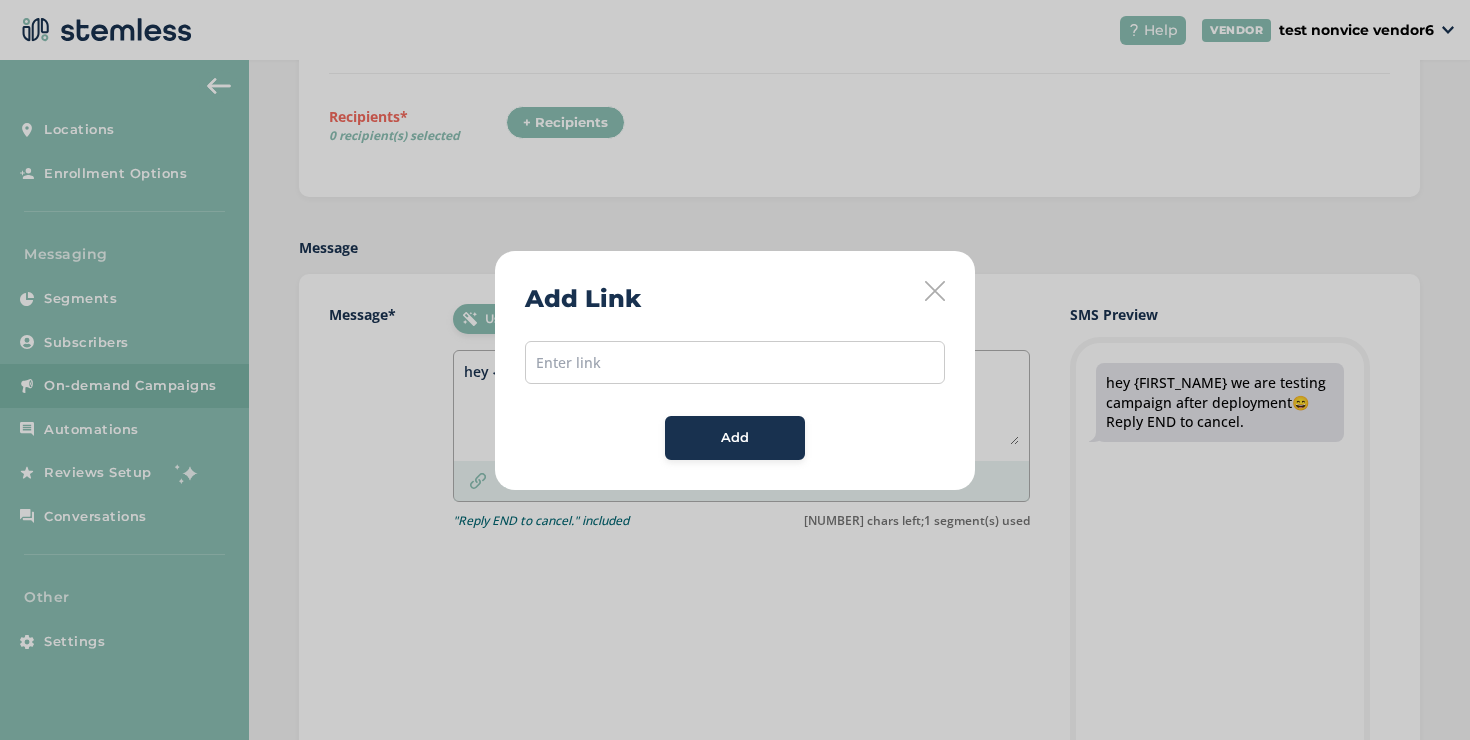 type on "https://www.youtube.com/" 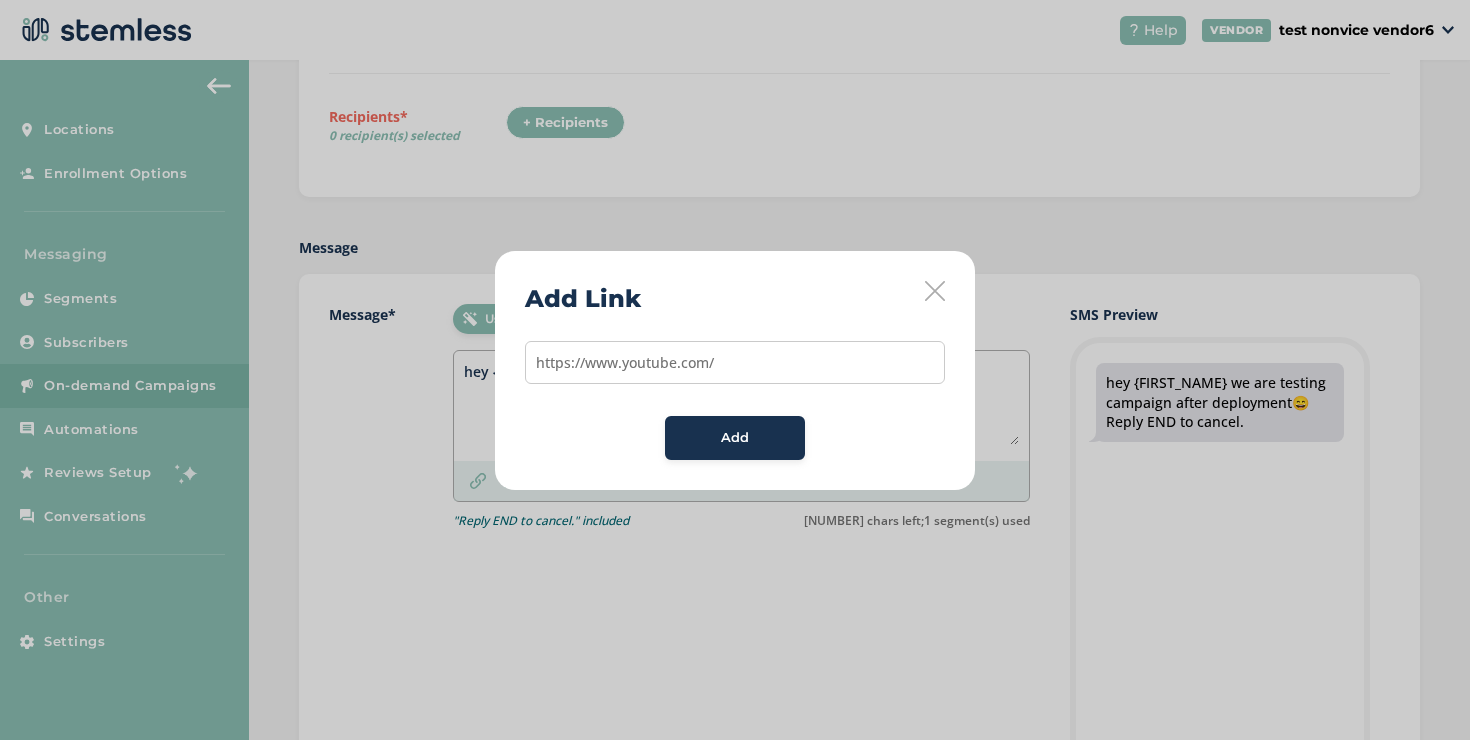 click on "Add" at bounding box center [735, 438] 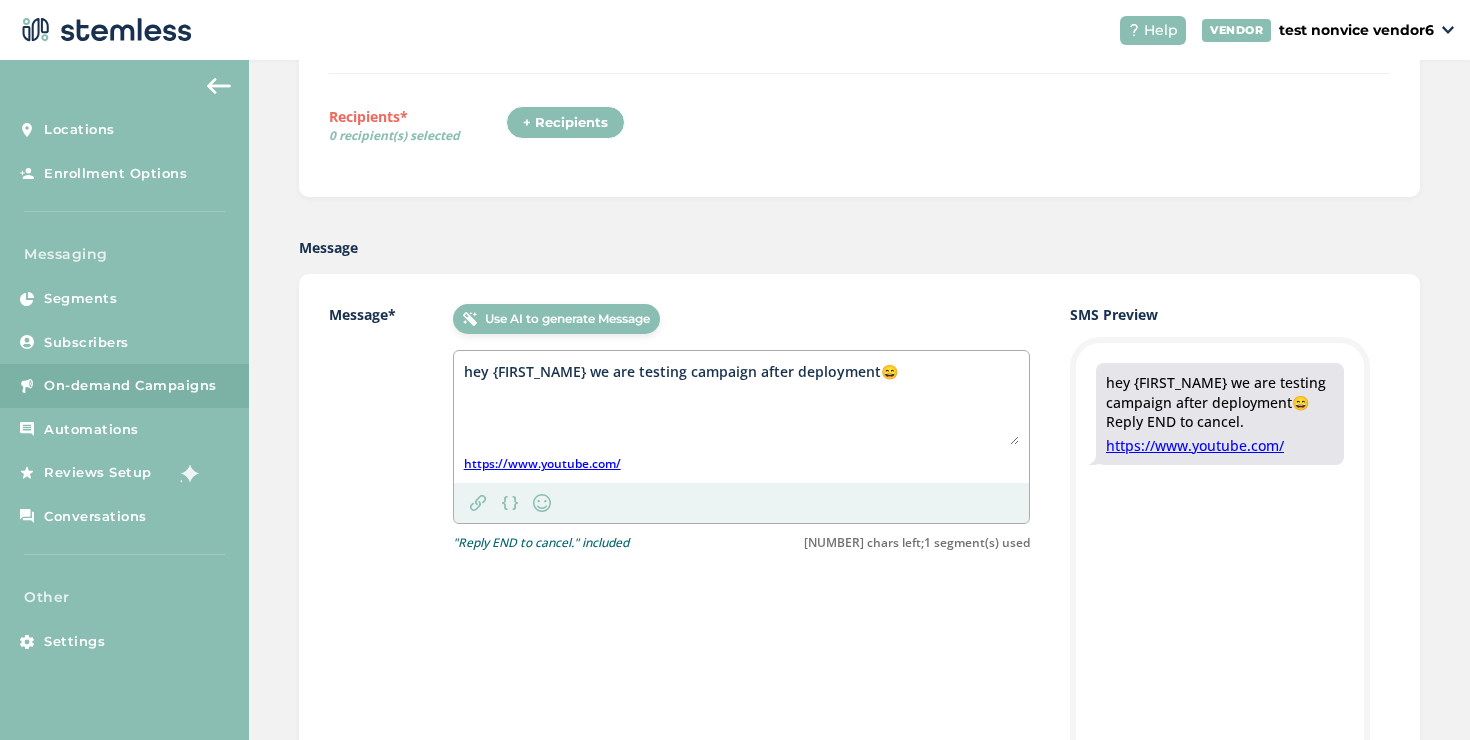 click on "hey {FIRST_NAME} we are testing campaign after deployment😄" at bounding box center [741, 403] 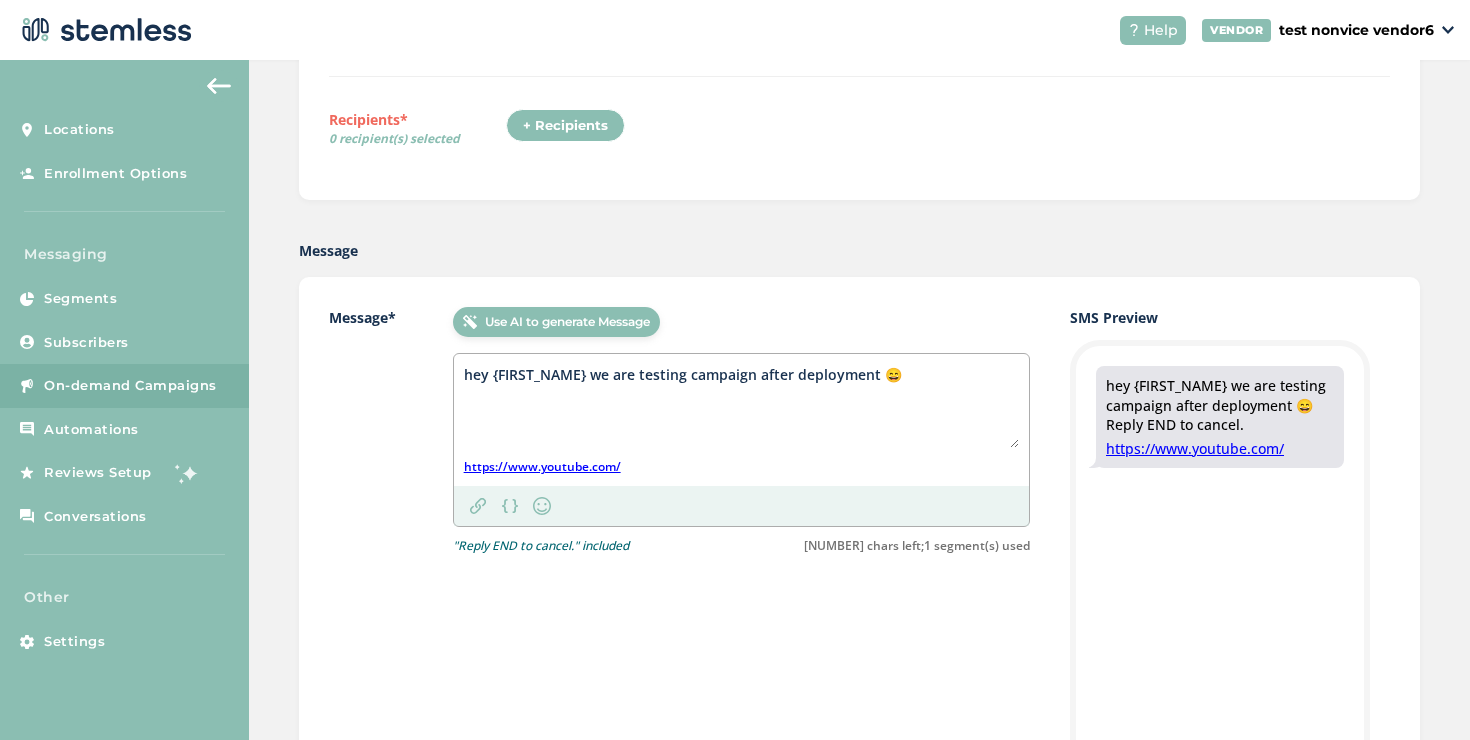 scroll, scrollTop: 193, scrollLeft: 0, axis: vertical 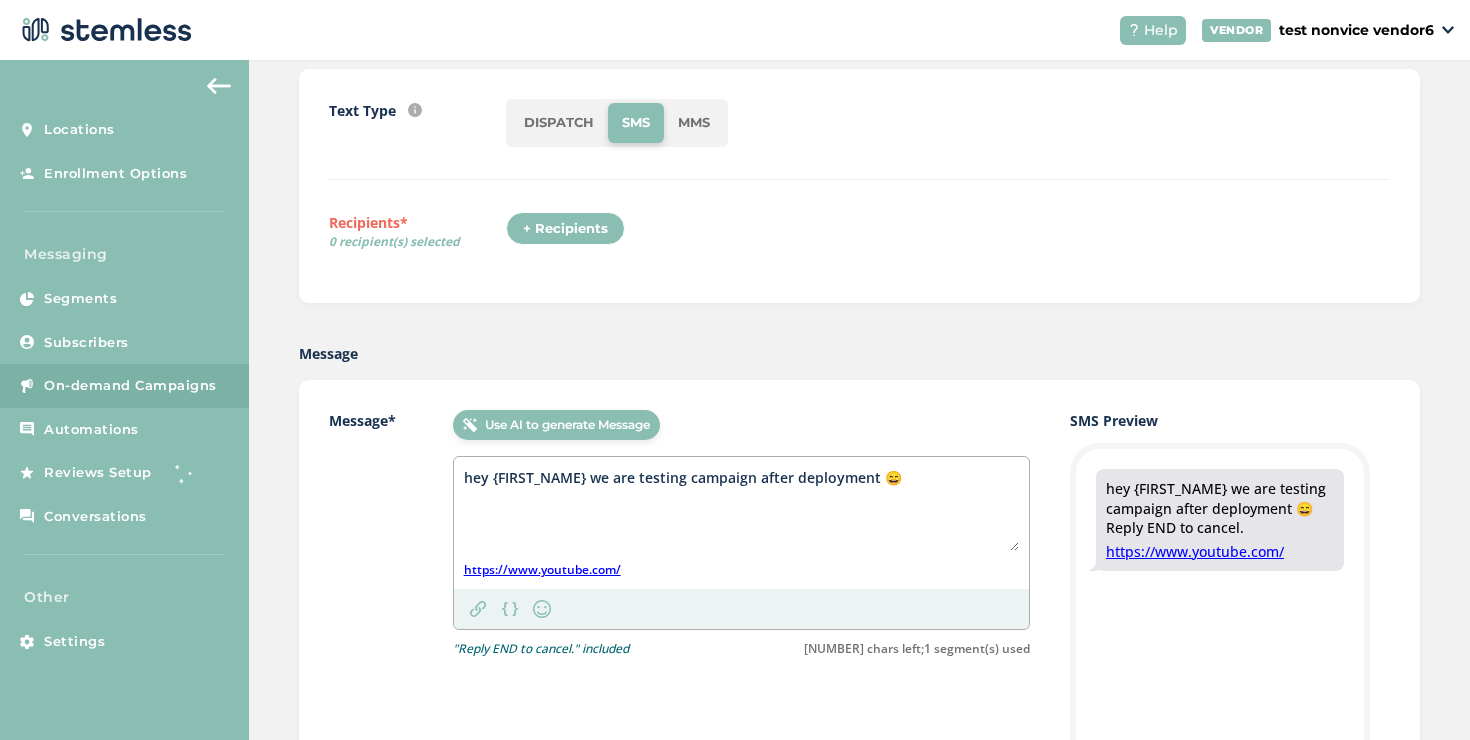 type on "hey {FIRST_NAME} we are testing campaign after deployment 😄" 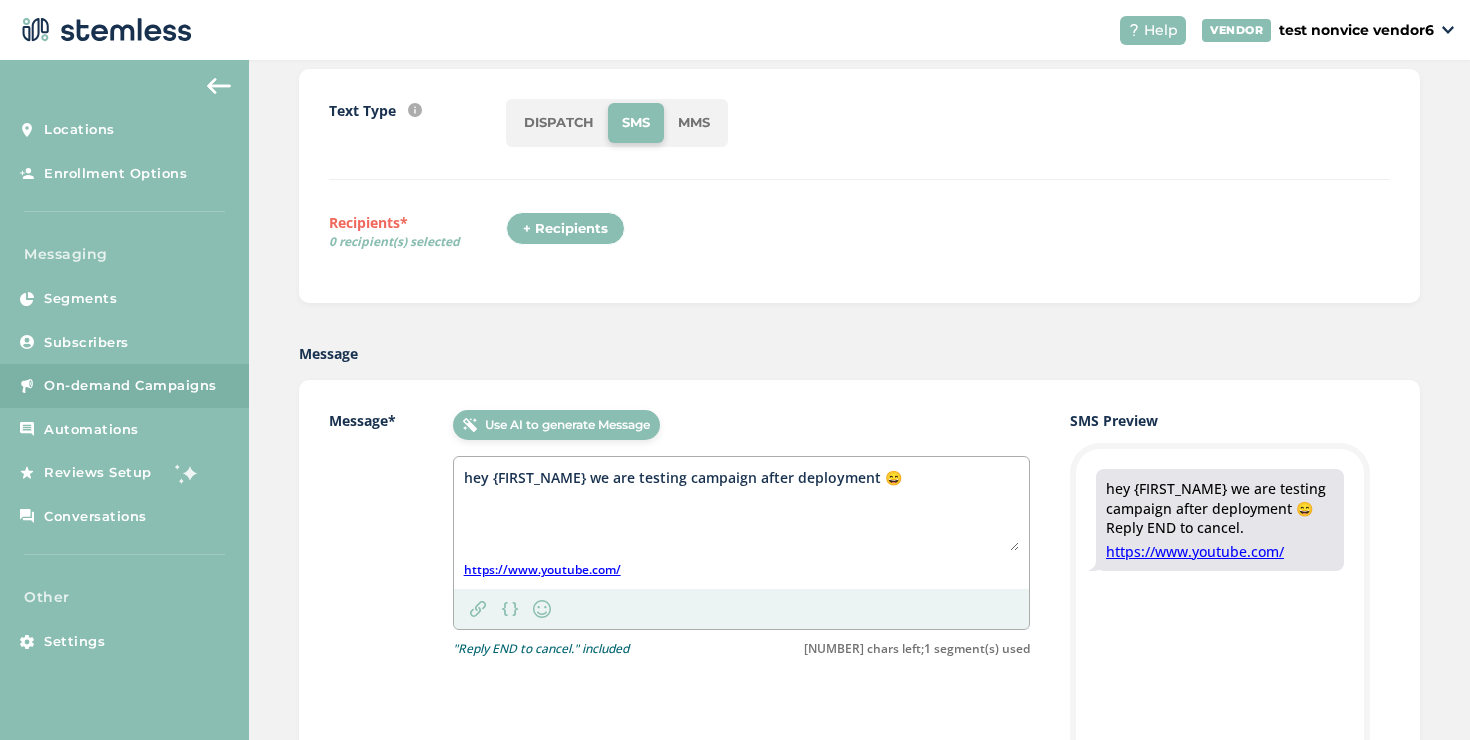 click on "+ Recipients" at bounding box center (565, 229) 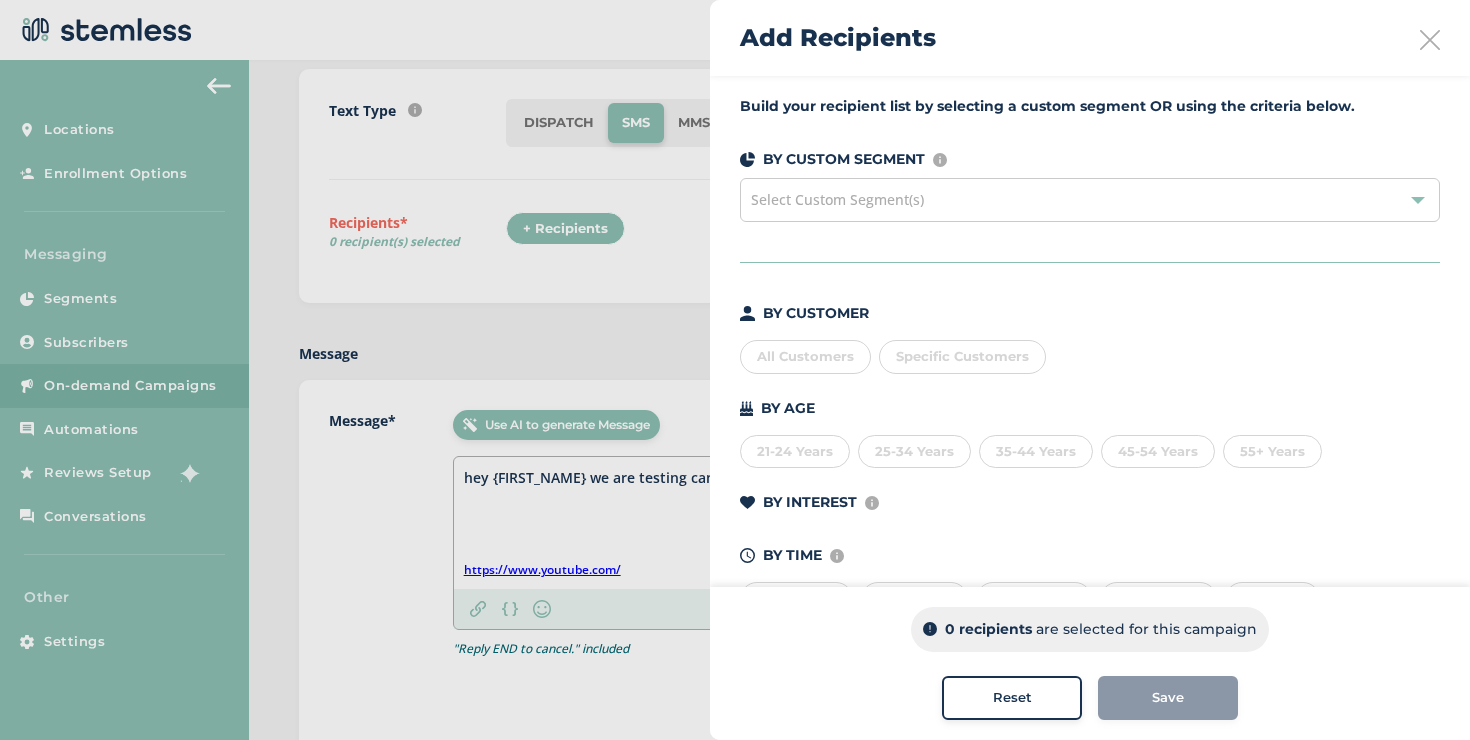 click on "Specific Customers" at bounding box center [962, 356] 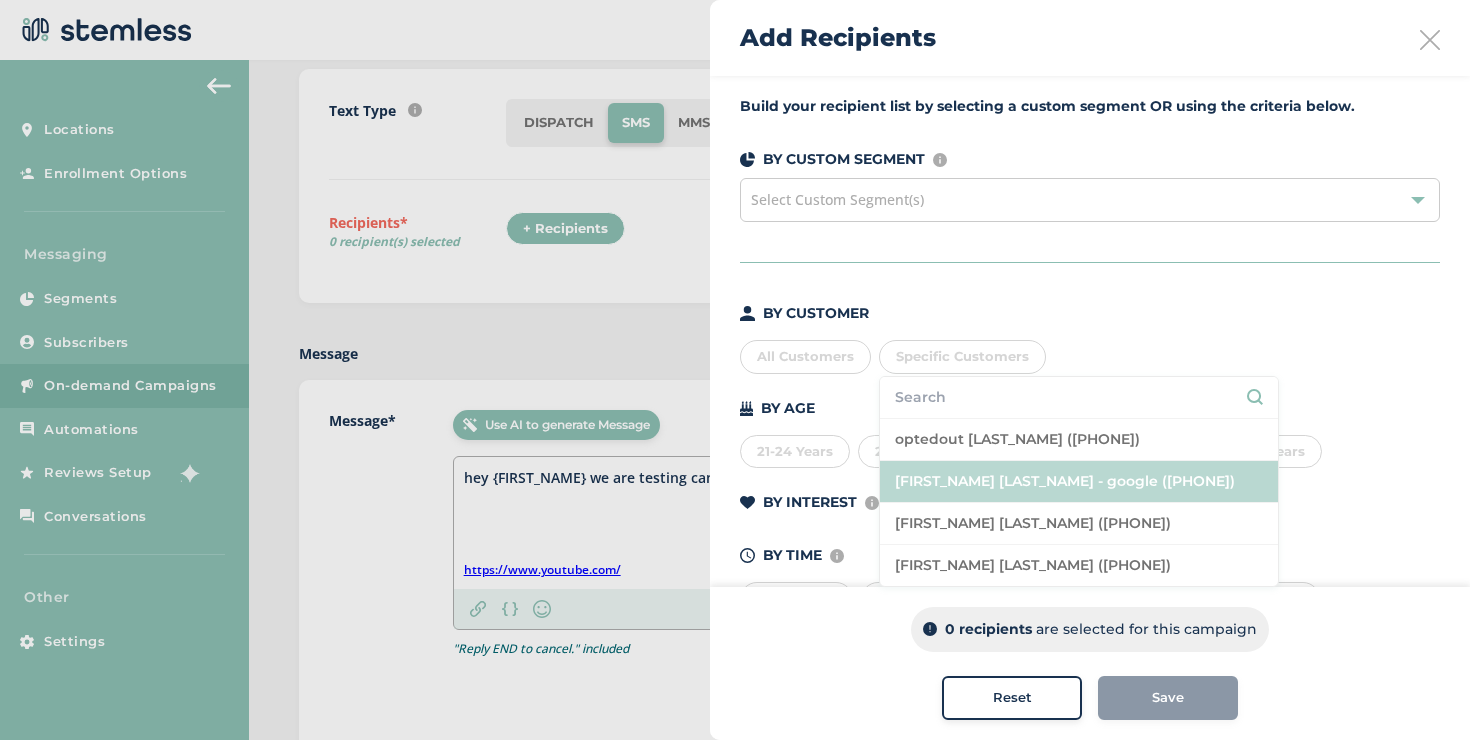 click on "[FIRST_NAME] [LAST_NAME] - google ([PHONE])" at bounding box center (1079, 482) 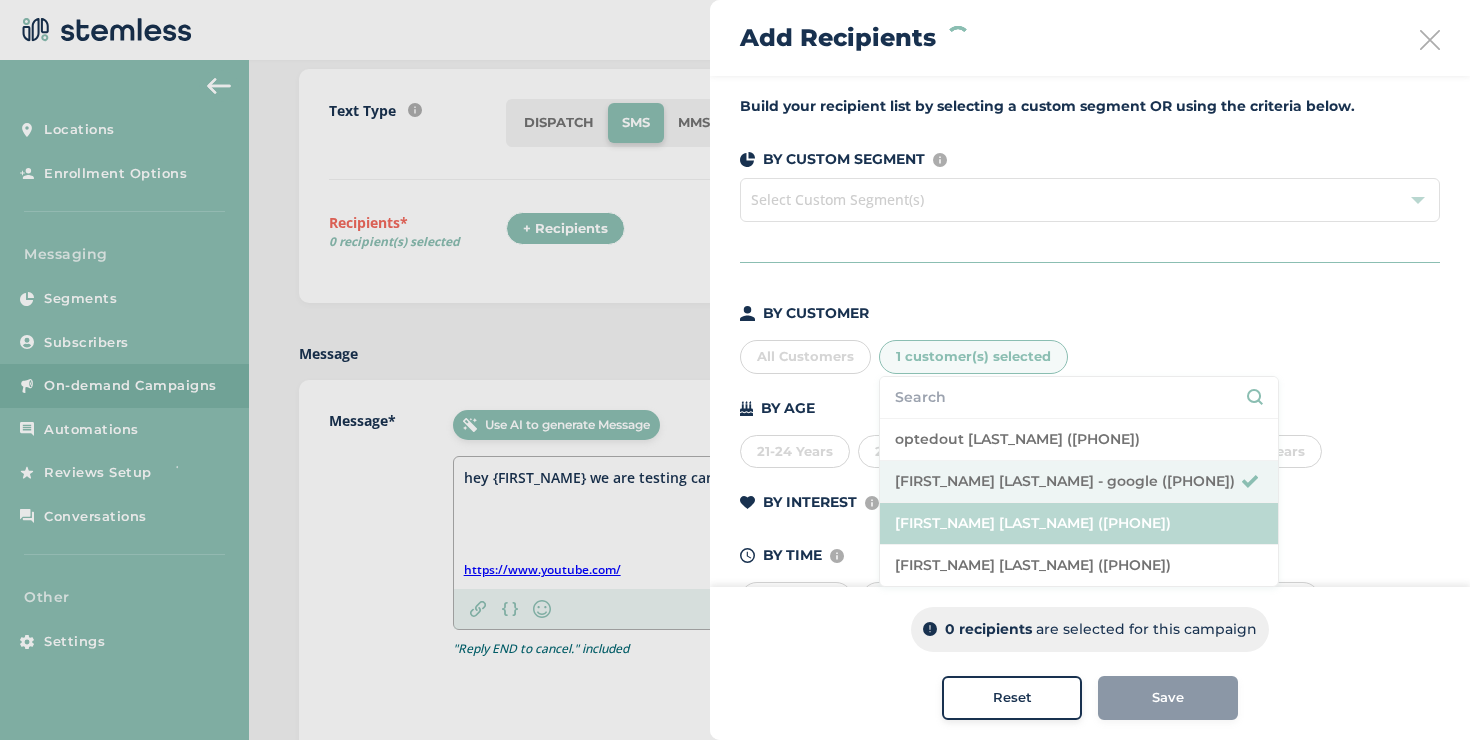 click on "[FIRST_NAME] [LAST_NAME] ([PHONE])" at bounding box center [1079, 524] 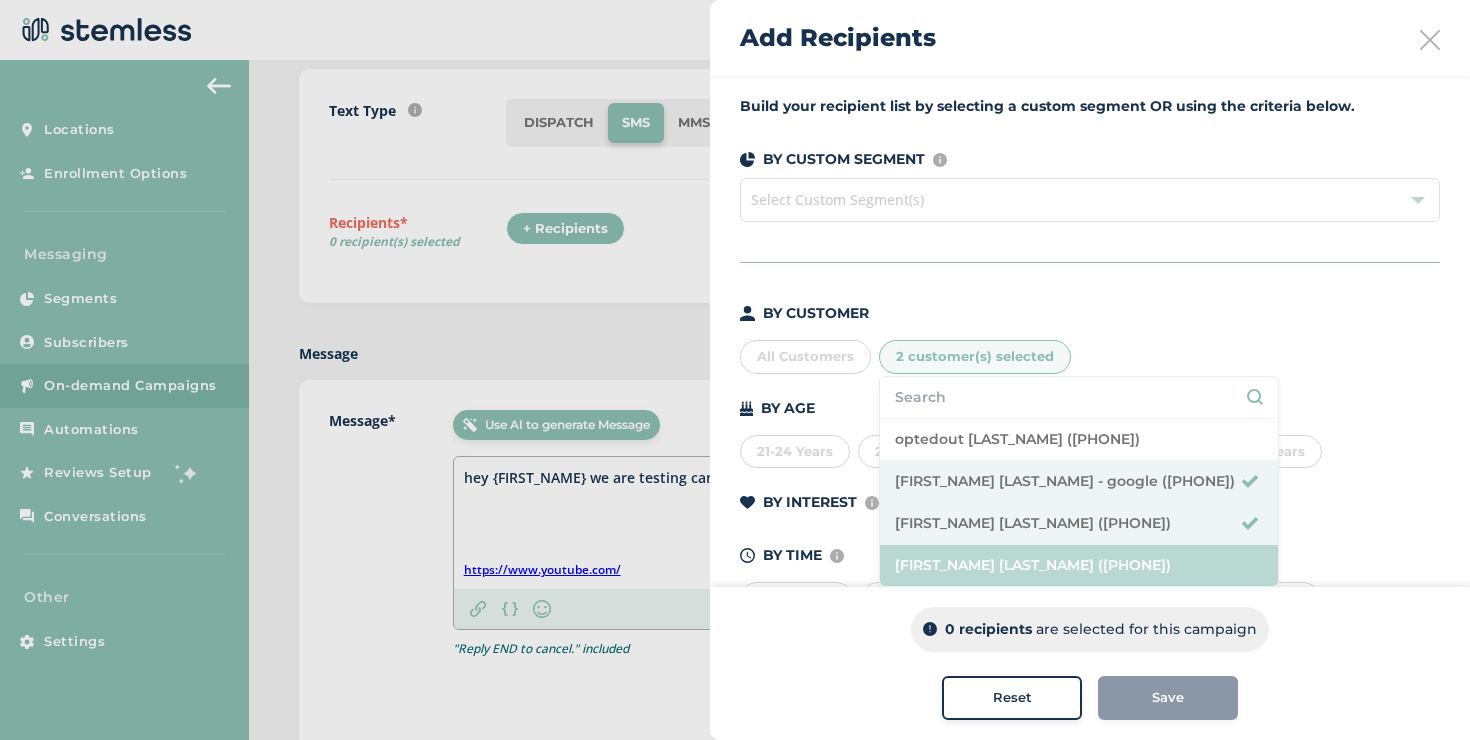click on "[FIRST_NAME] [LAST_NAME] ([PHONE])" at bounding box center (1079, 565) 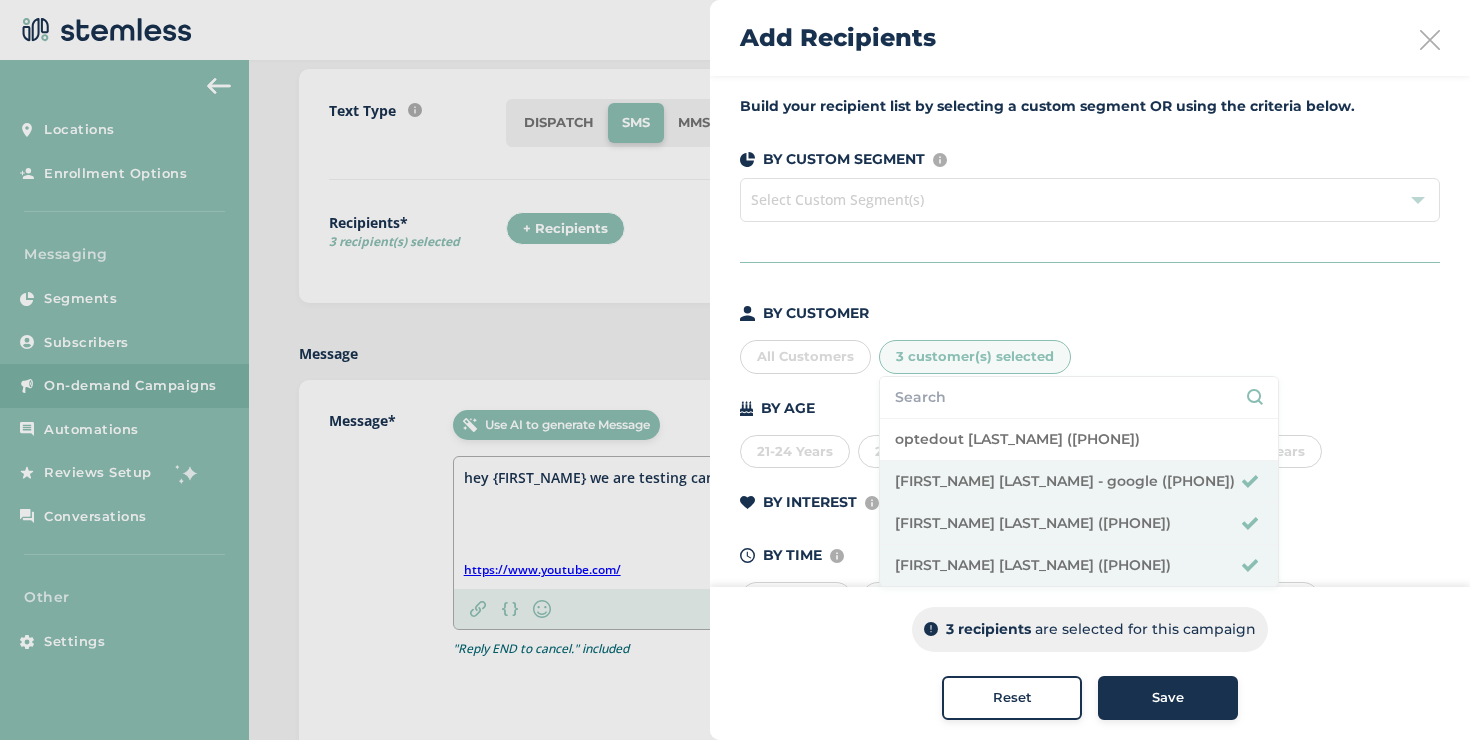 click on "Save" at bounding box center [1168, 698] 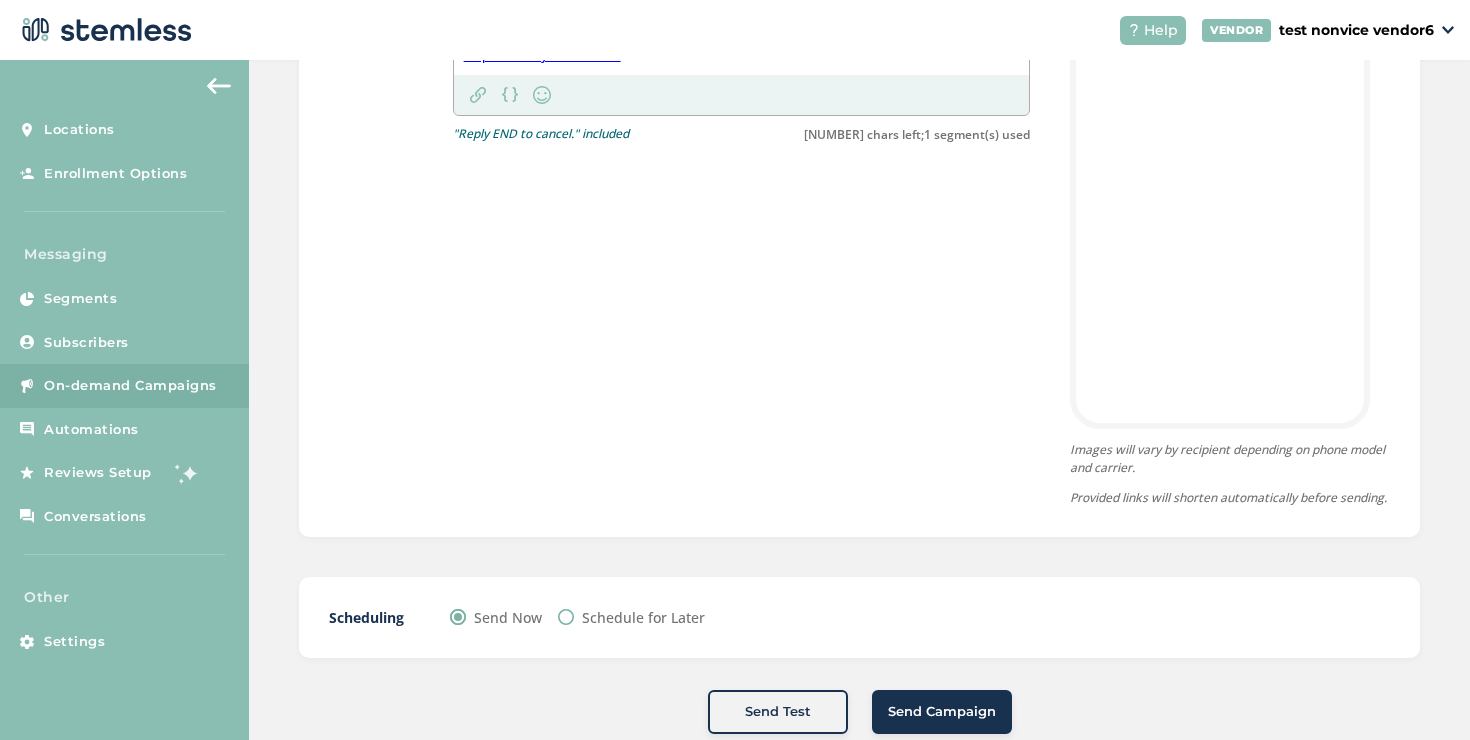 scroll, scrollTop: 814, scrollLeft: 0, axis: vertical 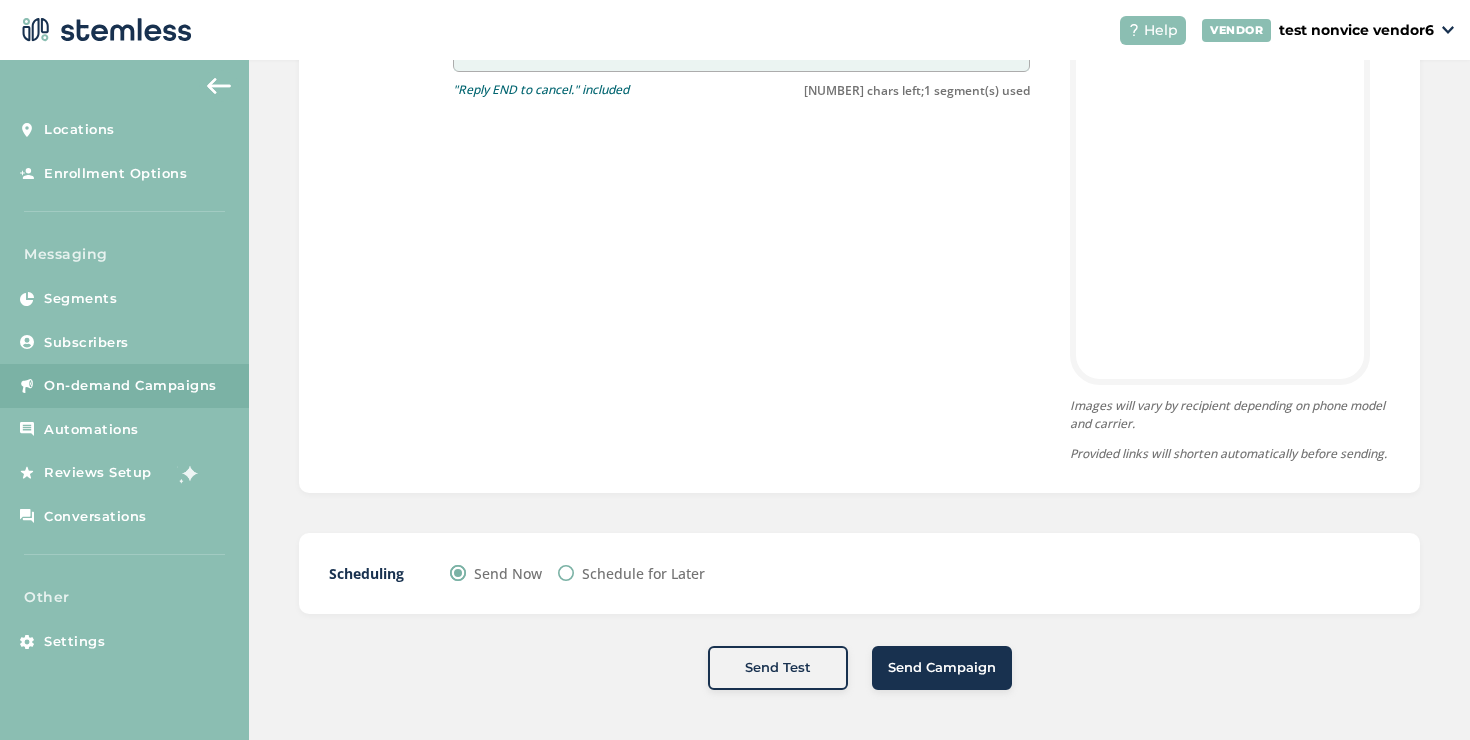 click on "Send Campaign" at bounding box center (942, 668) 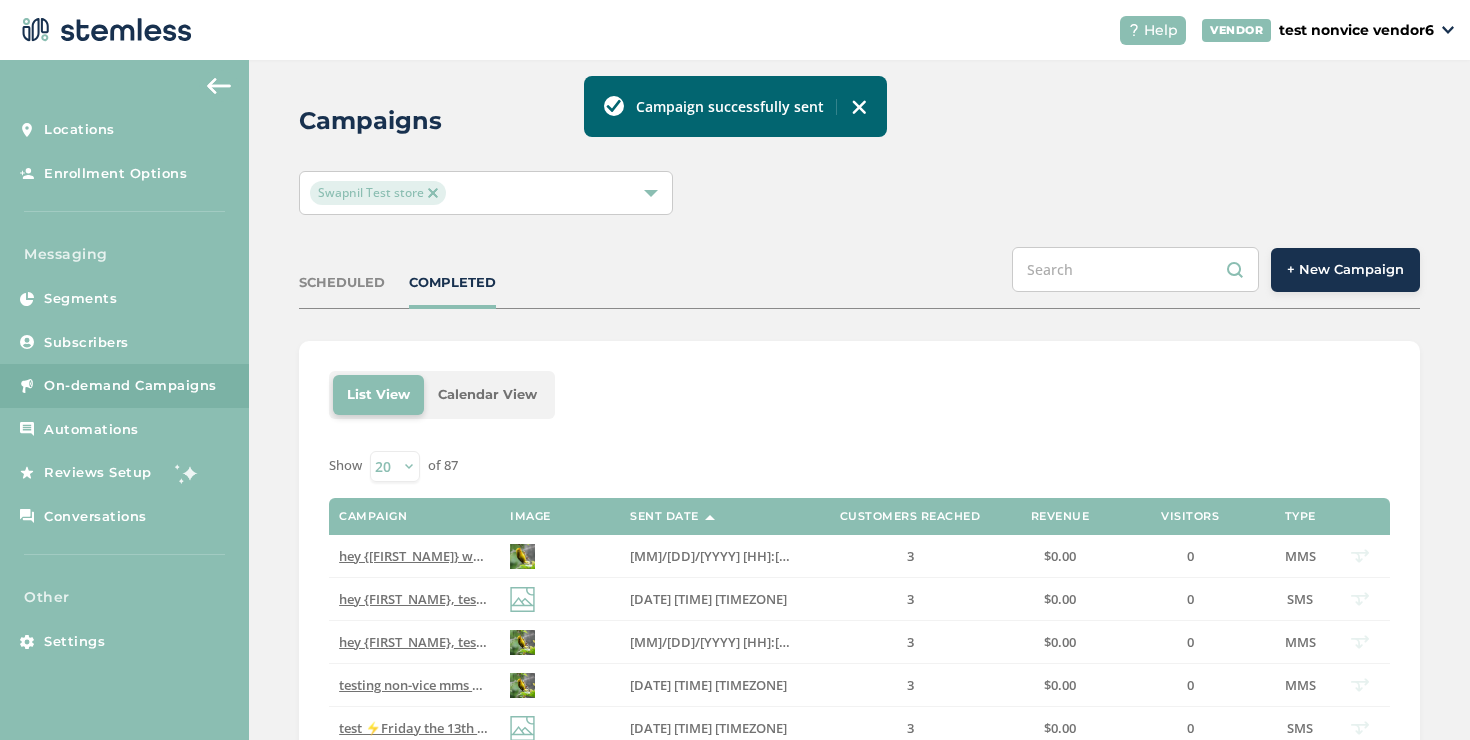 scroll, scrollTop: 0, scrollLeft: 0, axis: both 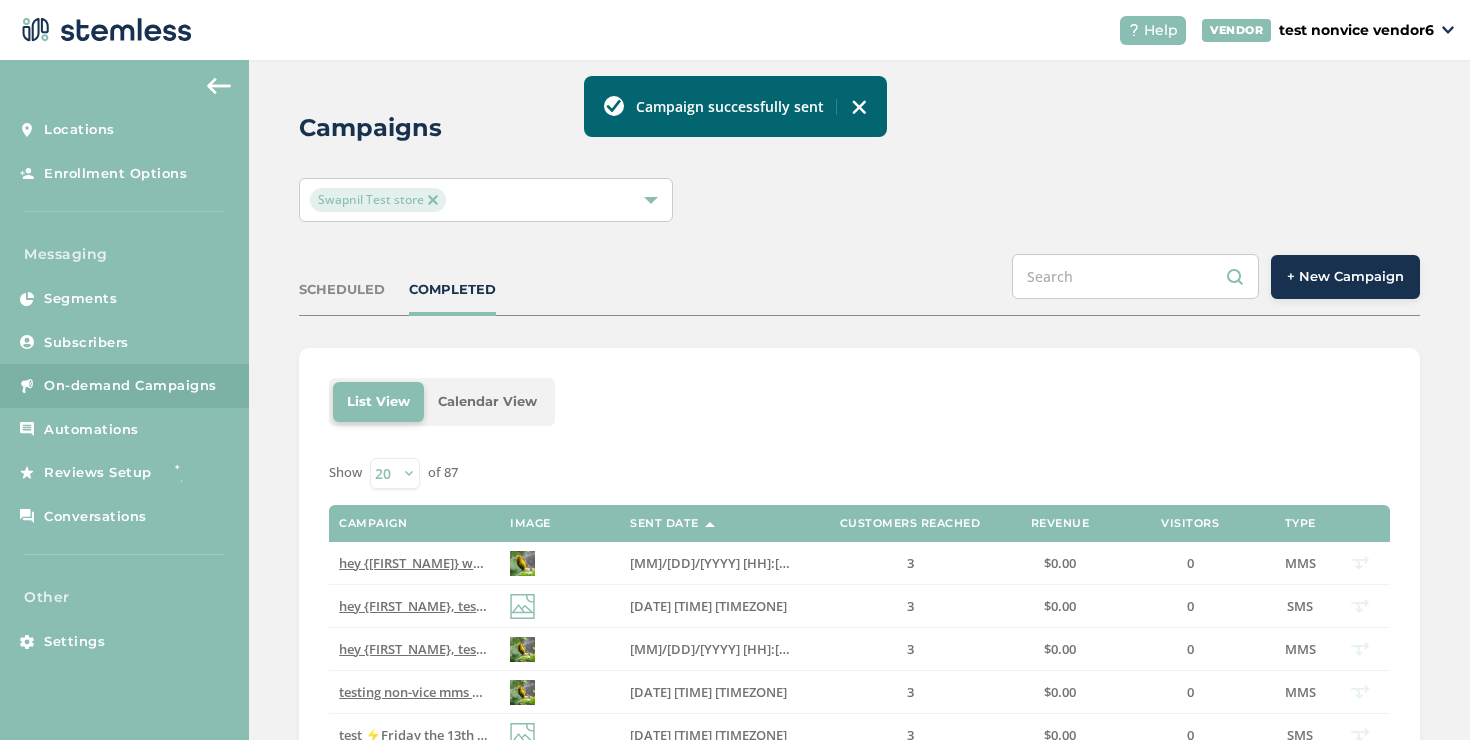 click on "SCHEDULED   COMPLETED  + New Campaign" at bounding box center [859, 285] 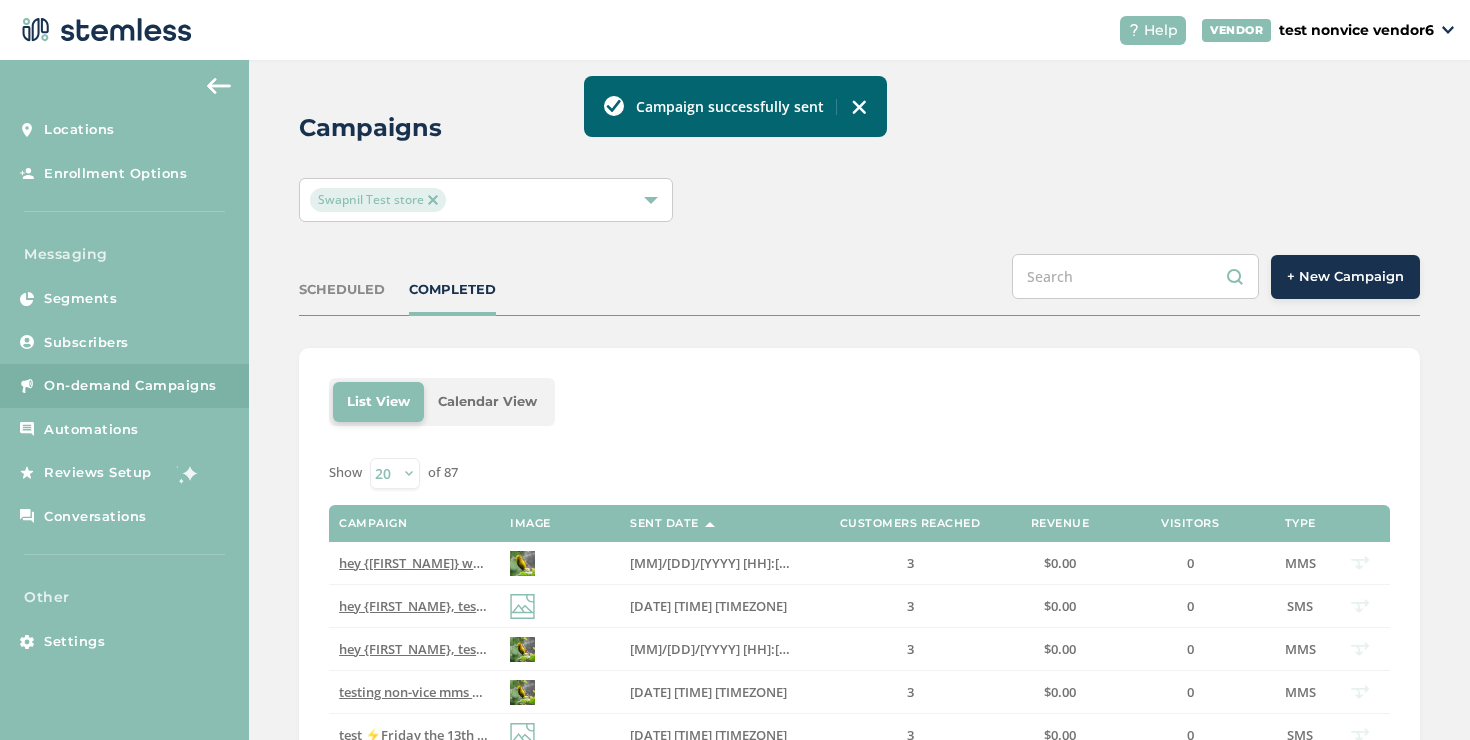 click on "COMPLETED" at bounding box center [452, 290] 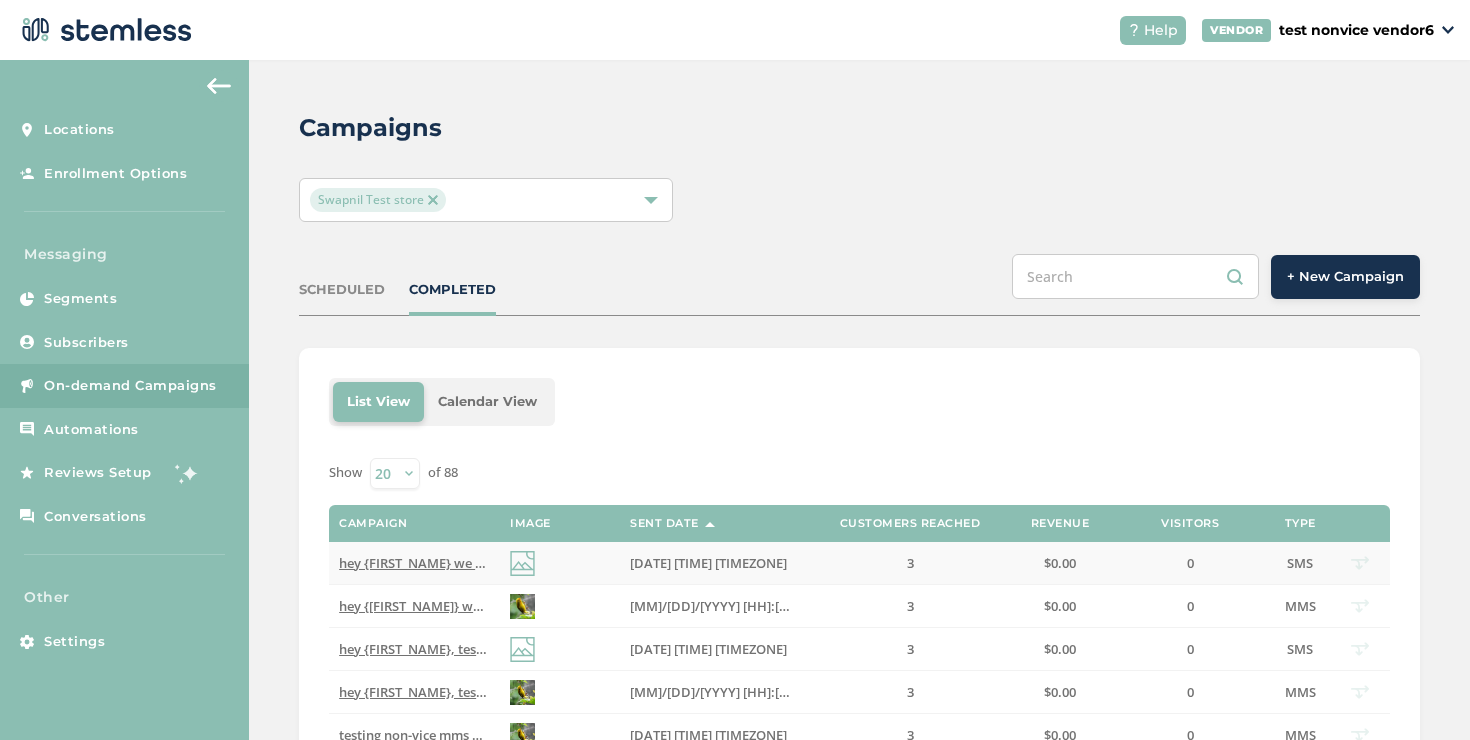 click on "hey {FIRST_NAME} we are testing campaign after deployment 😄 Reply END to cancel" at bounding box center (599, 563) 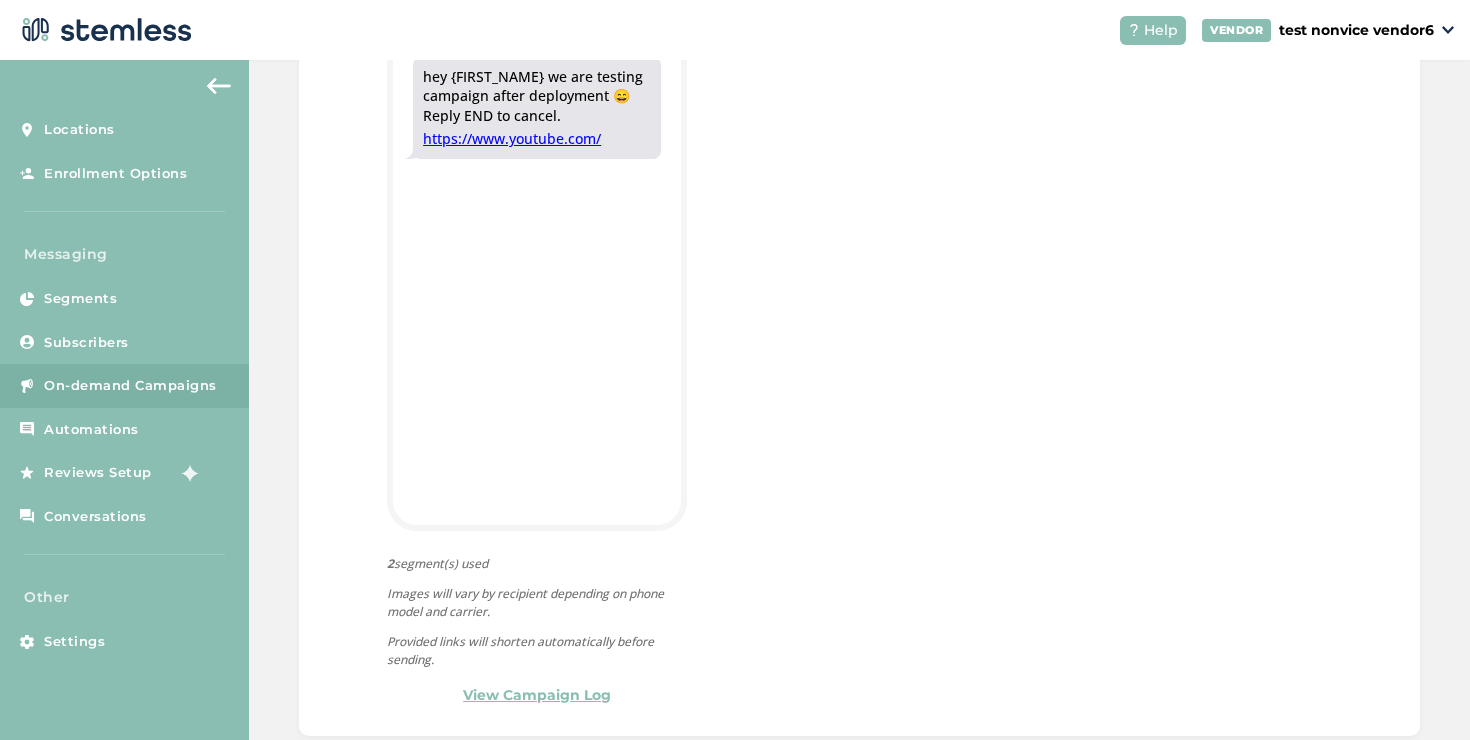 scroll, scrollTop: 383, scrollLeft: 0, axis: vertical 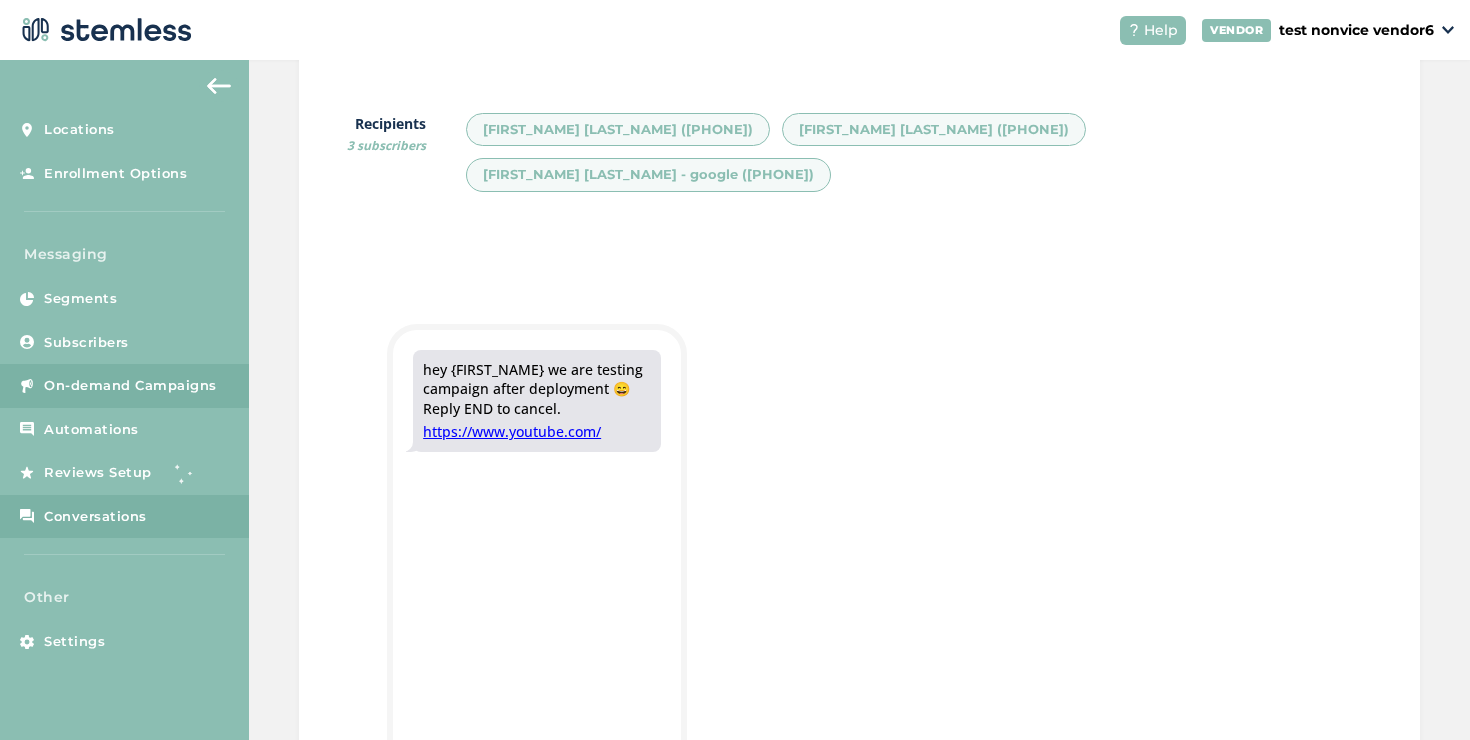 click on "Conversations" at bounding box center [95, 517] 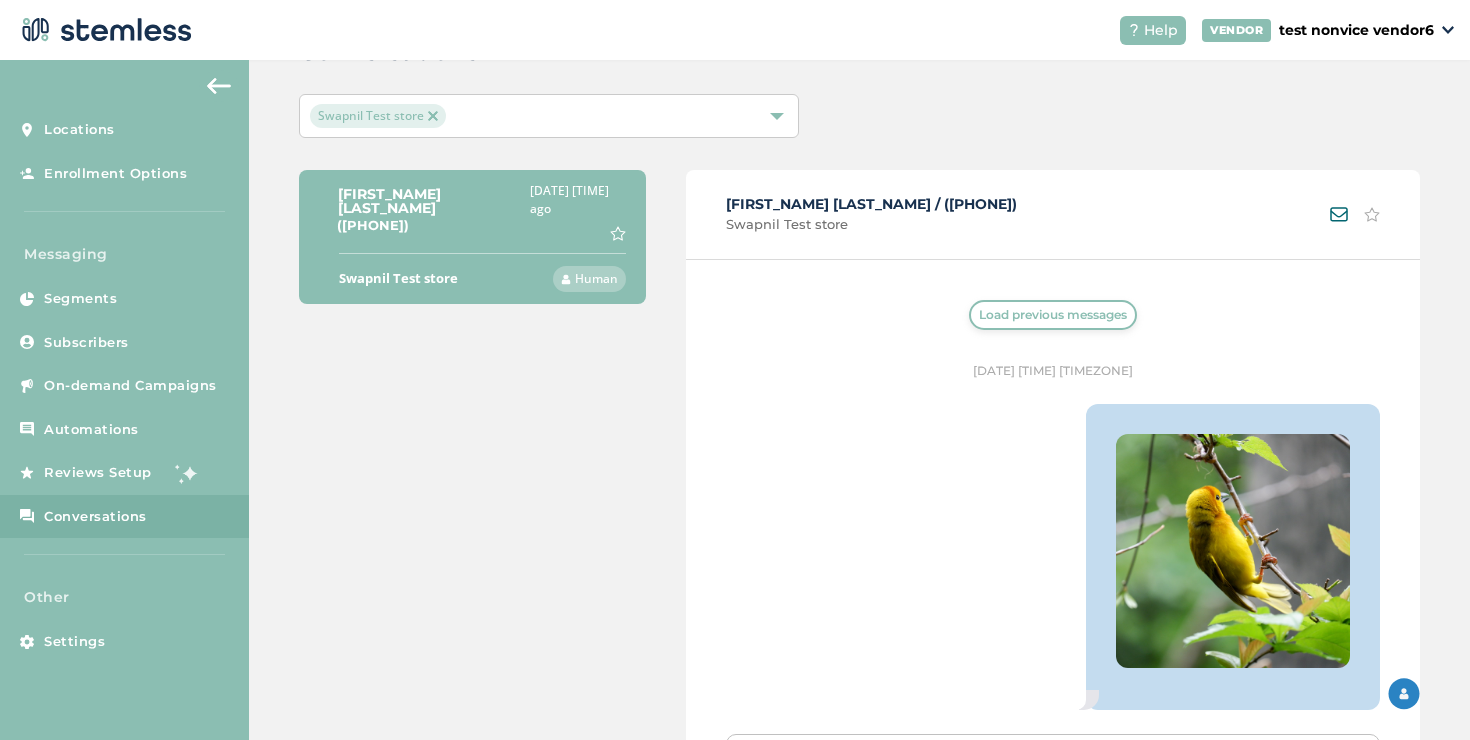 scroll, scrollTop: 346, scrollLeft: 0, axis: vertical 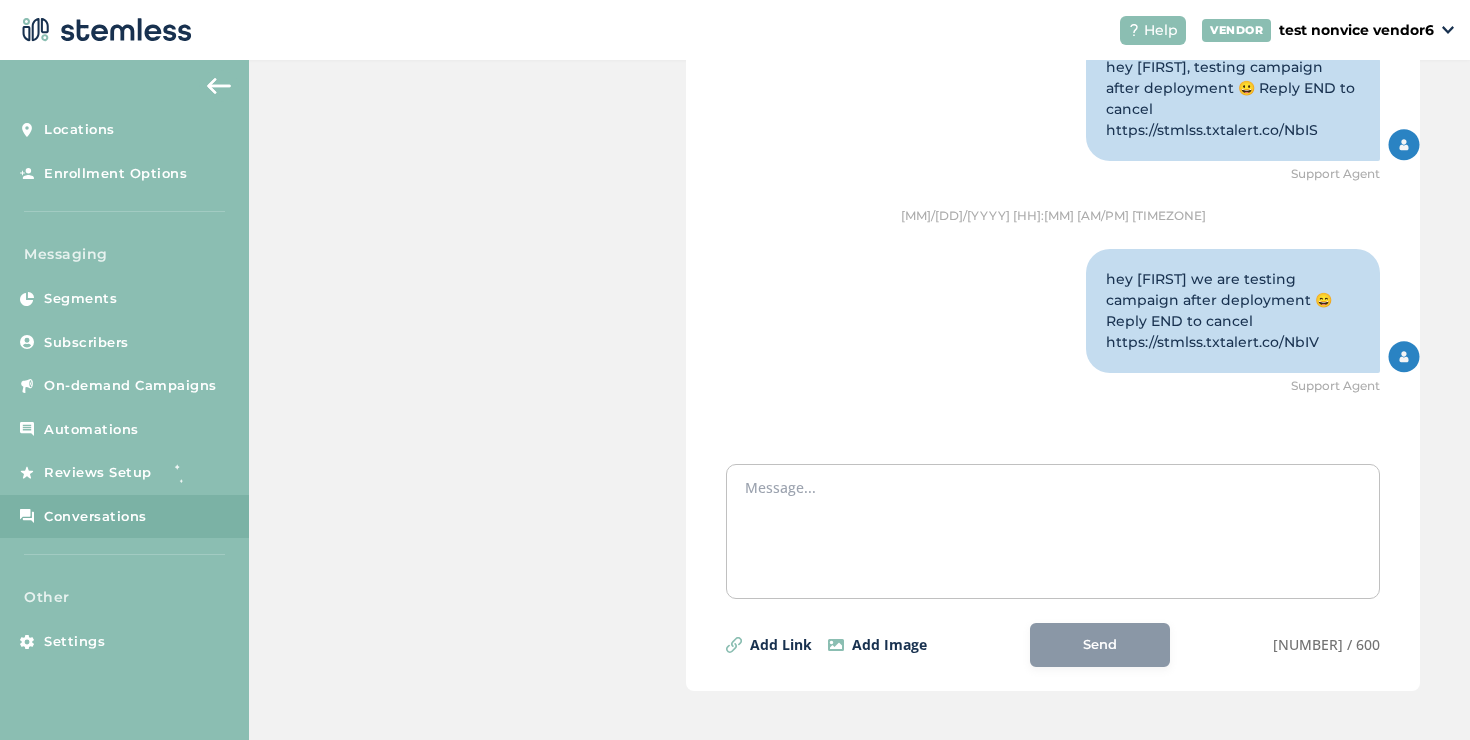 click at bounding box center [1053, 527] 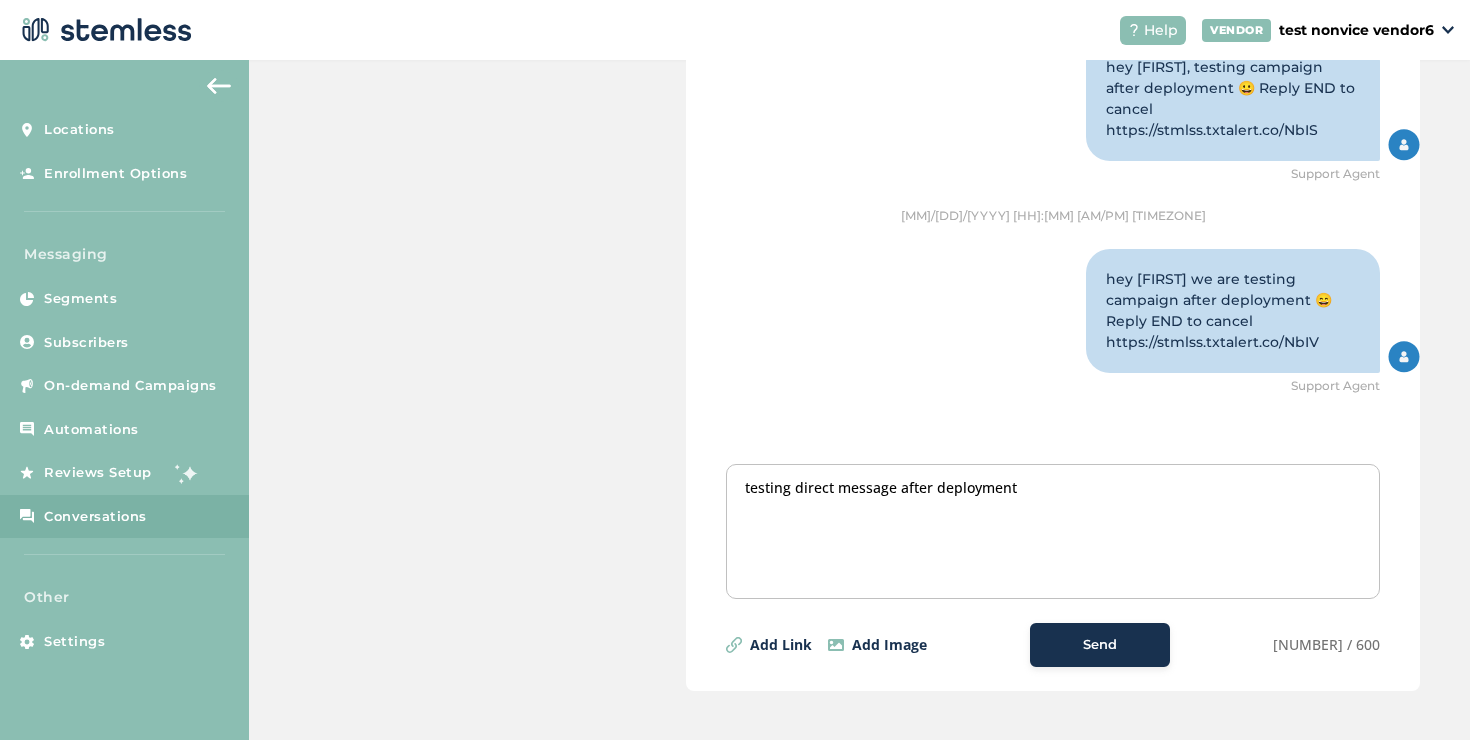 type on "testing direct message after deployment" 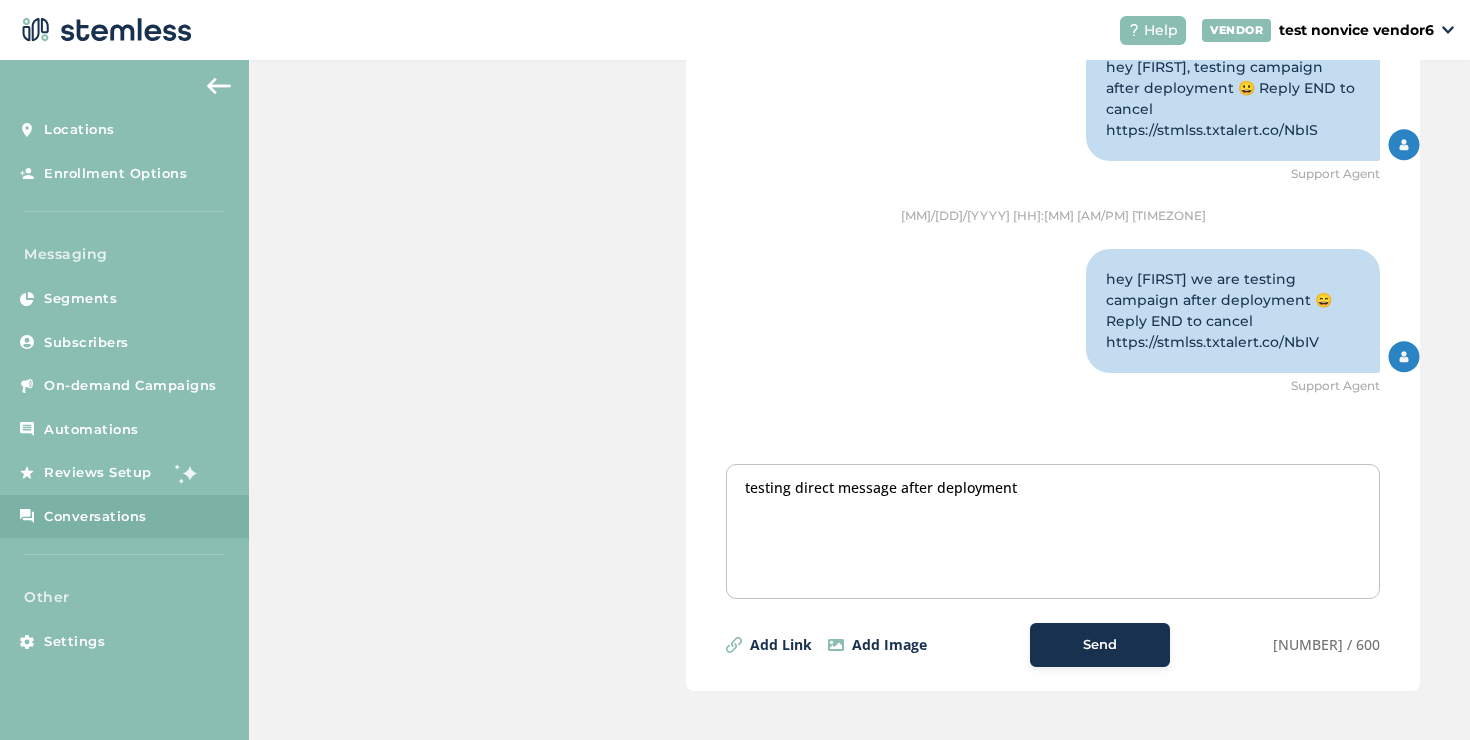 click on "Send" at bounding box center (1100, 645) 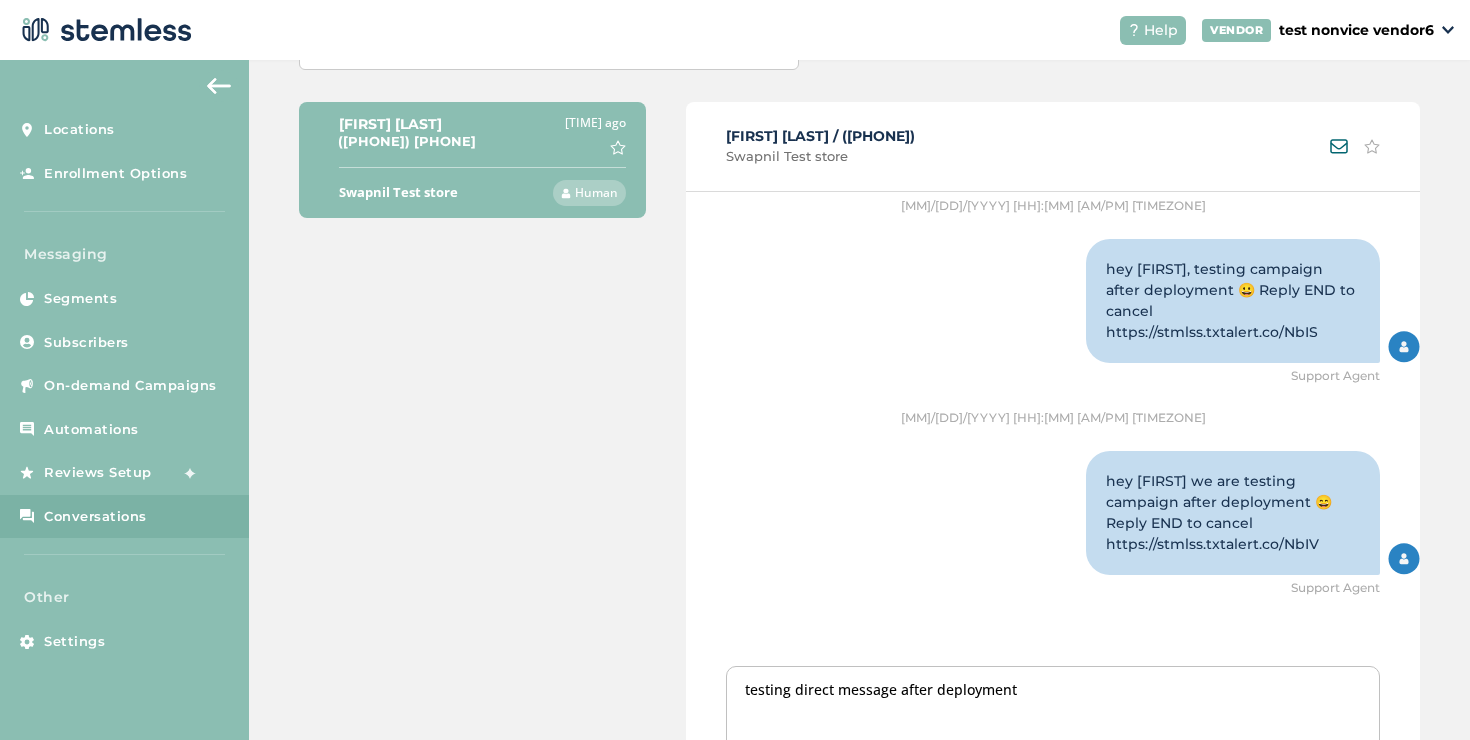 scroll, scrollTop: 0, scrollLeft: 0, axis: both 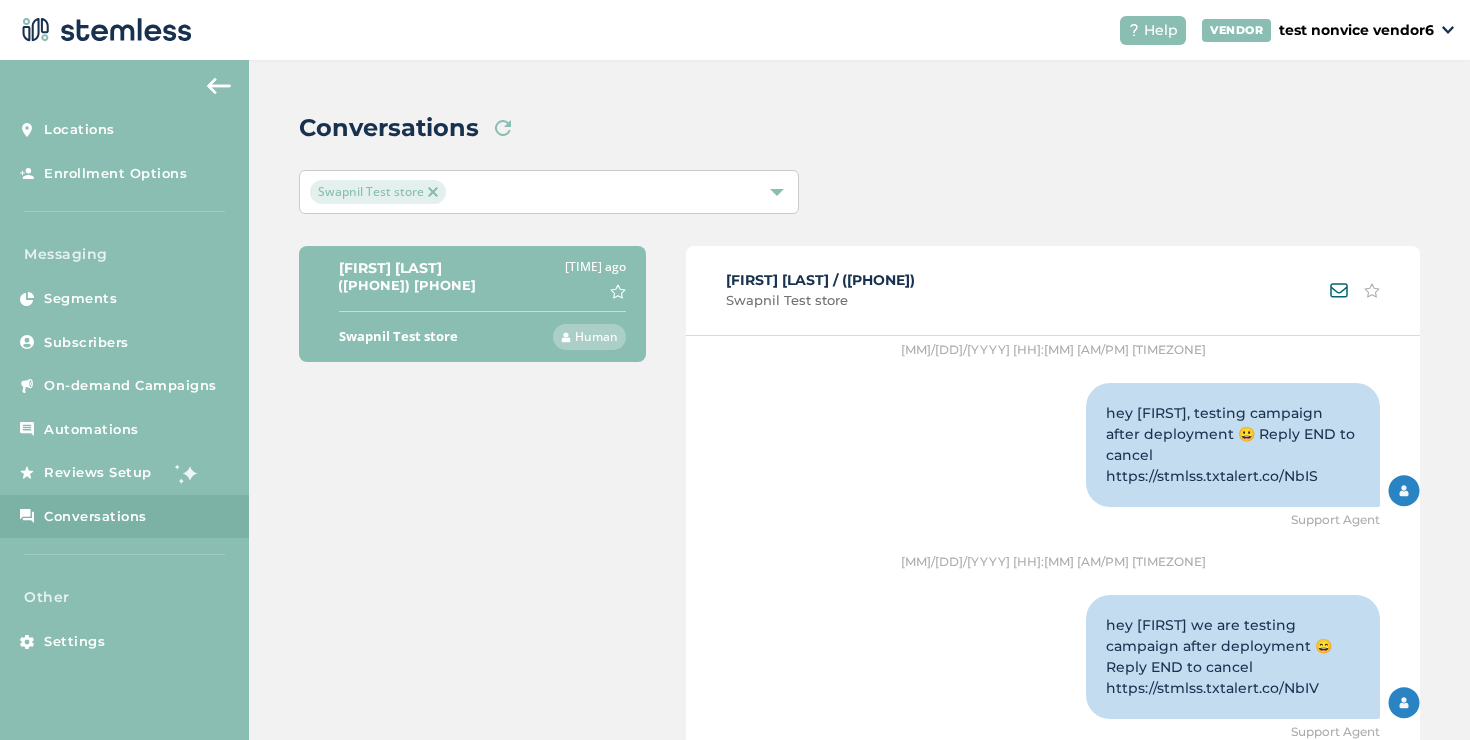 type 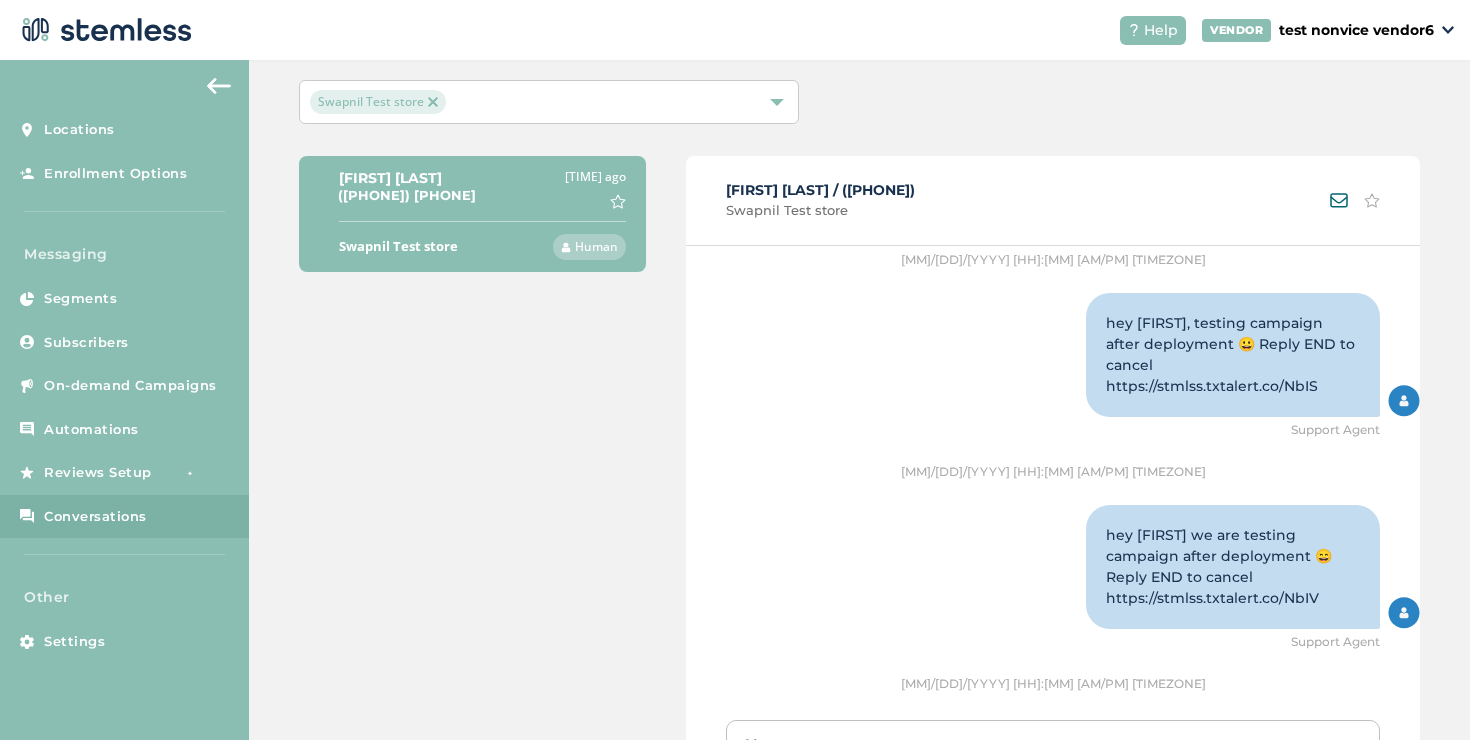 scroll, scrollTop: 346, scrollLeft: 0, axis: vertical 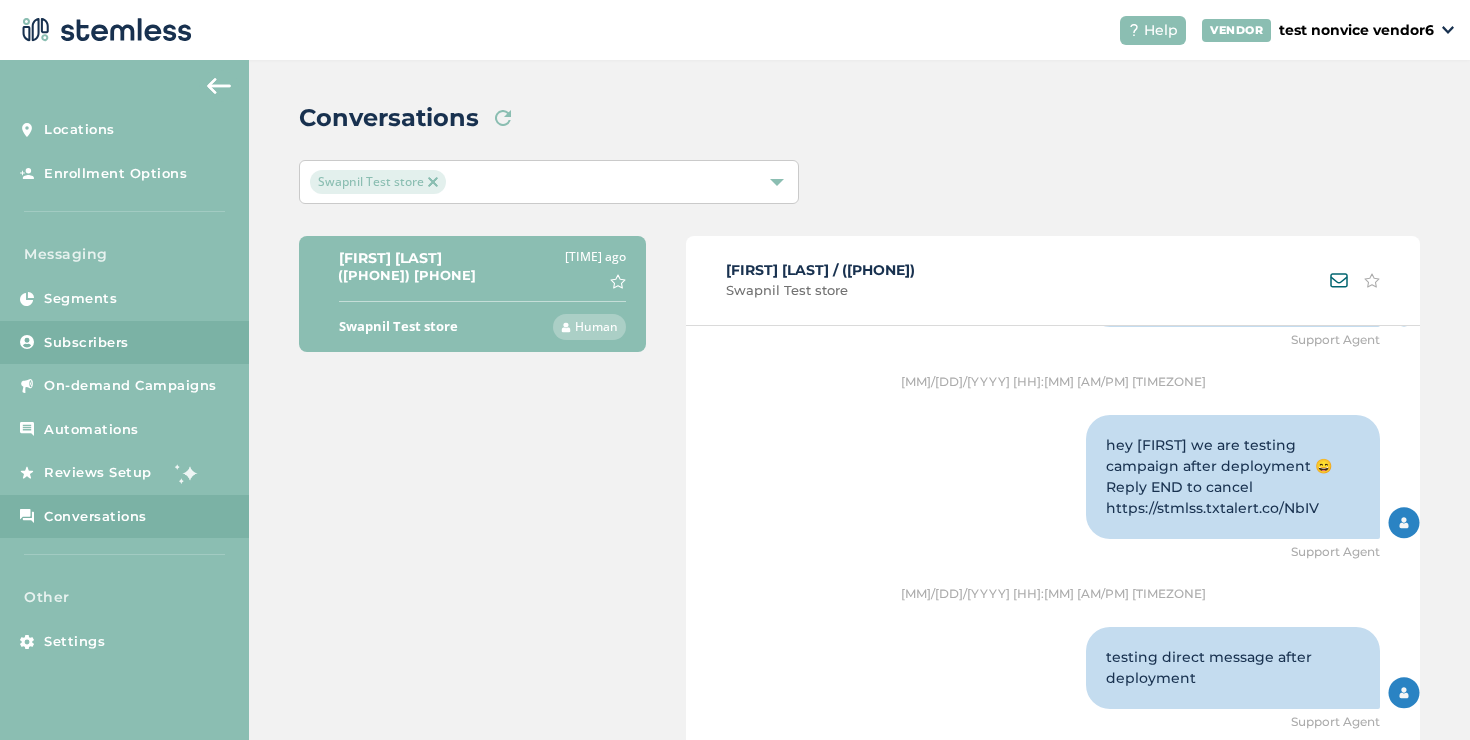click on "Subscribers" at bounding box center (124, 343) 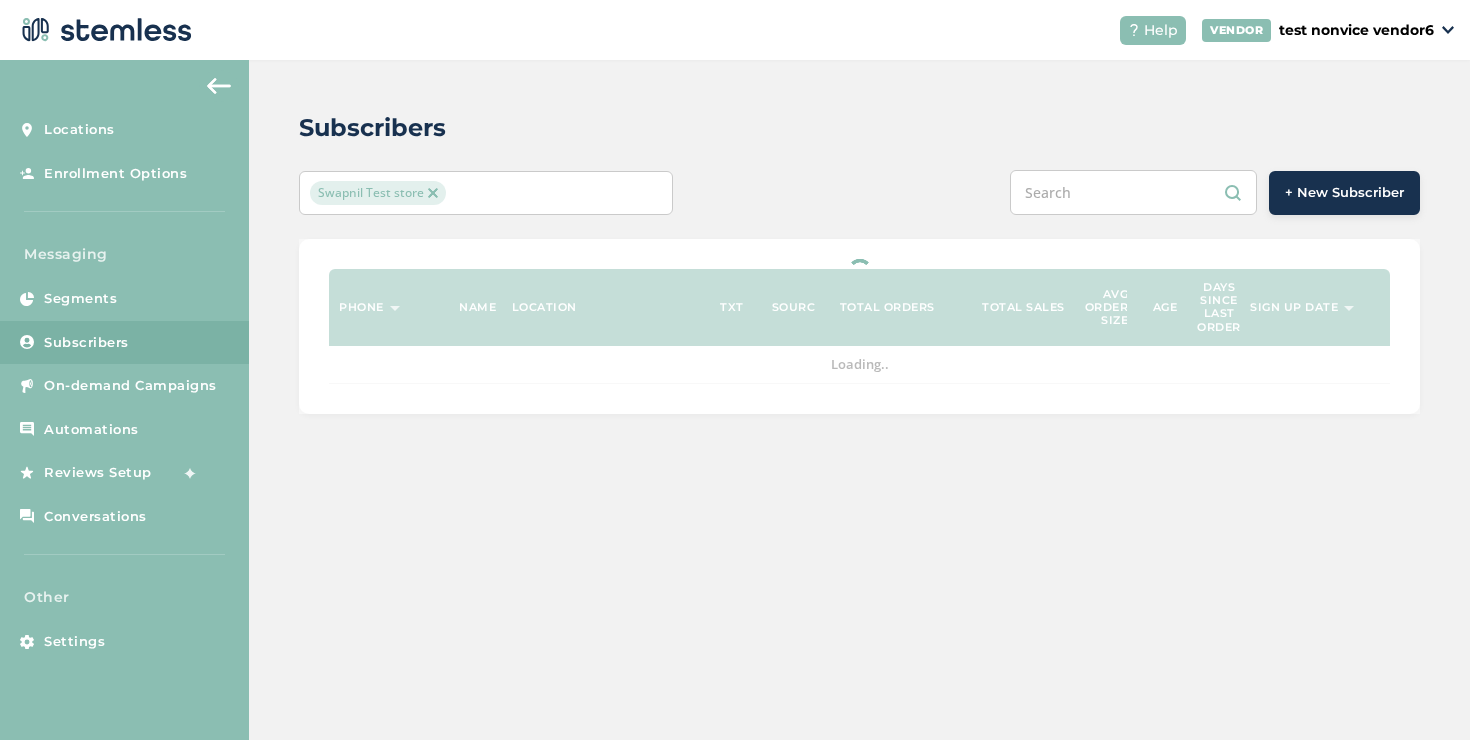 scroll, scrollTop: 0, scrollLeft: 0, axis: both 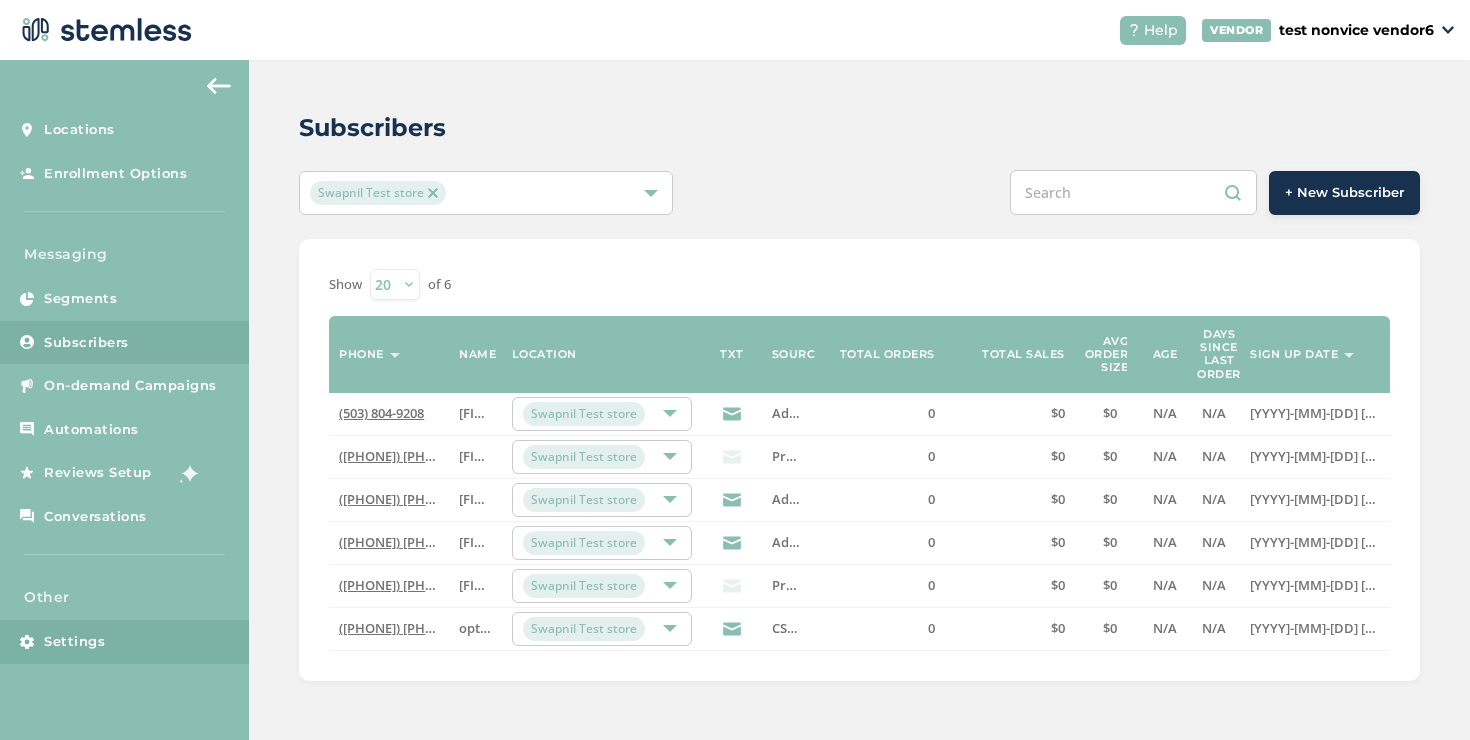 click on "Settings" at bounding box center [124, 642] 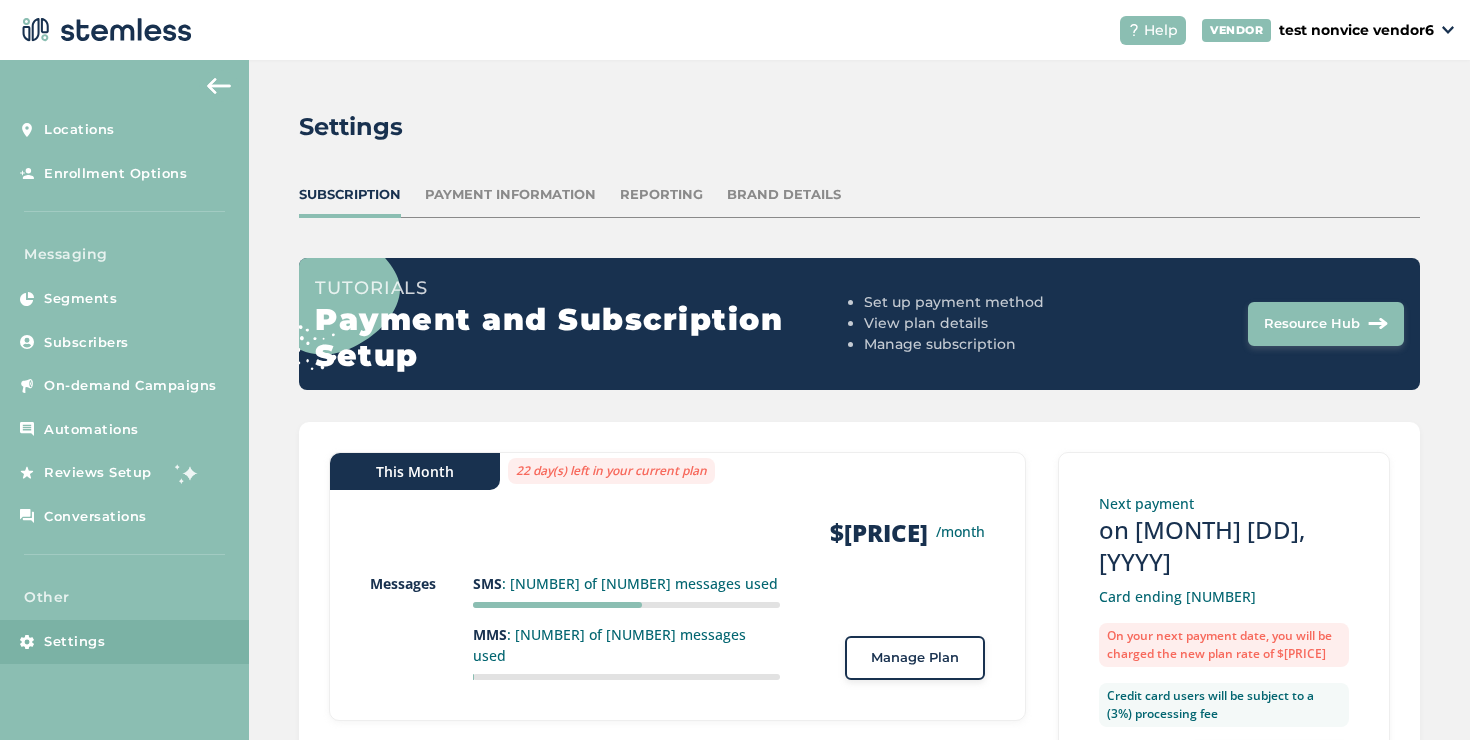 scroll, scrollTop: 0, scrollLeft: 0, axis: both 